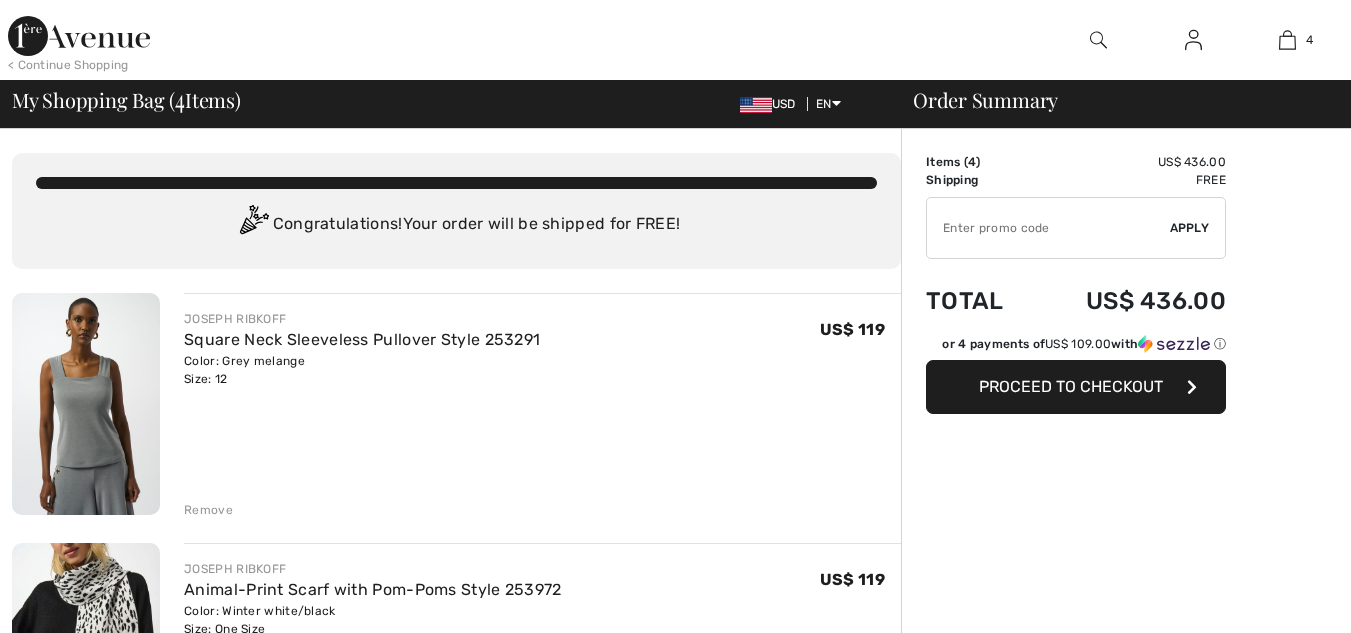 click at bounding box center [1287, 40] 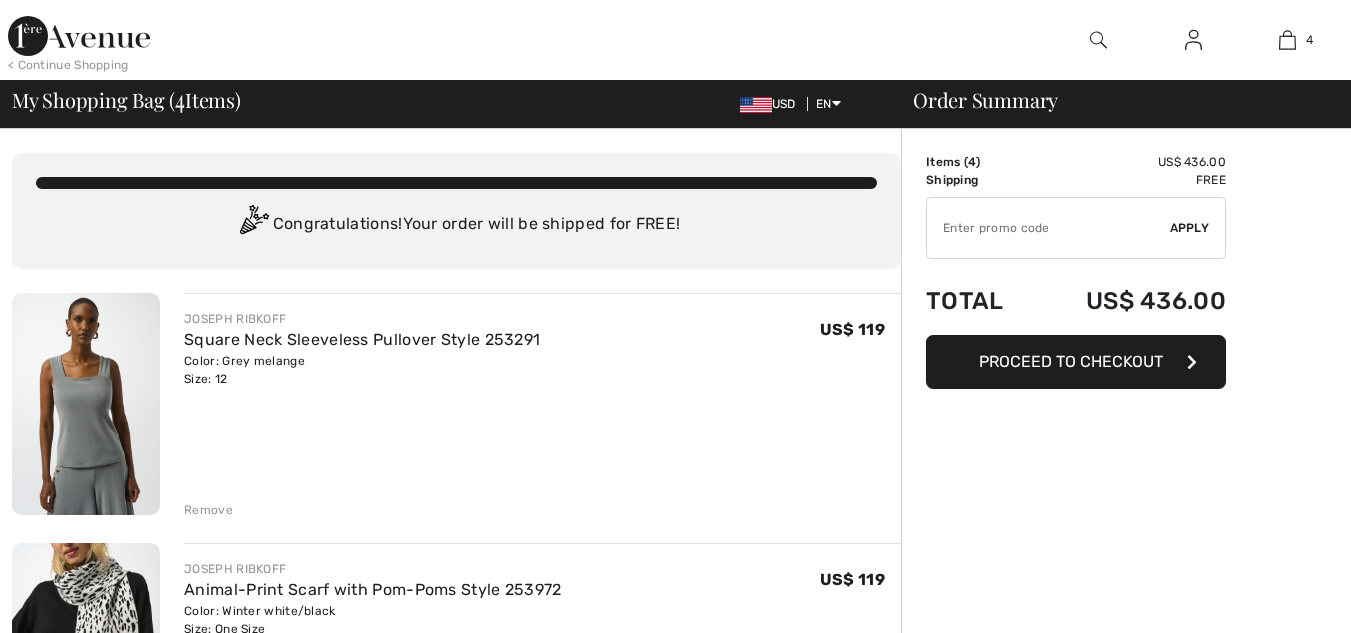 scroll, scrollTop: 0, scrollLeft: 0, axis: both 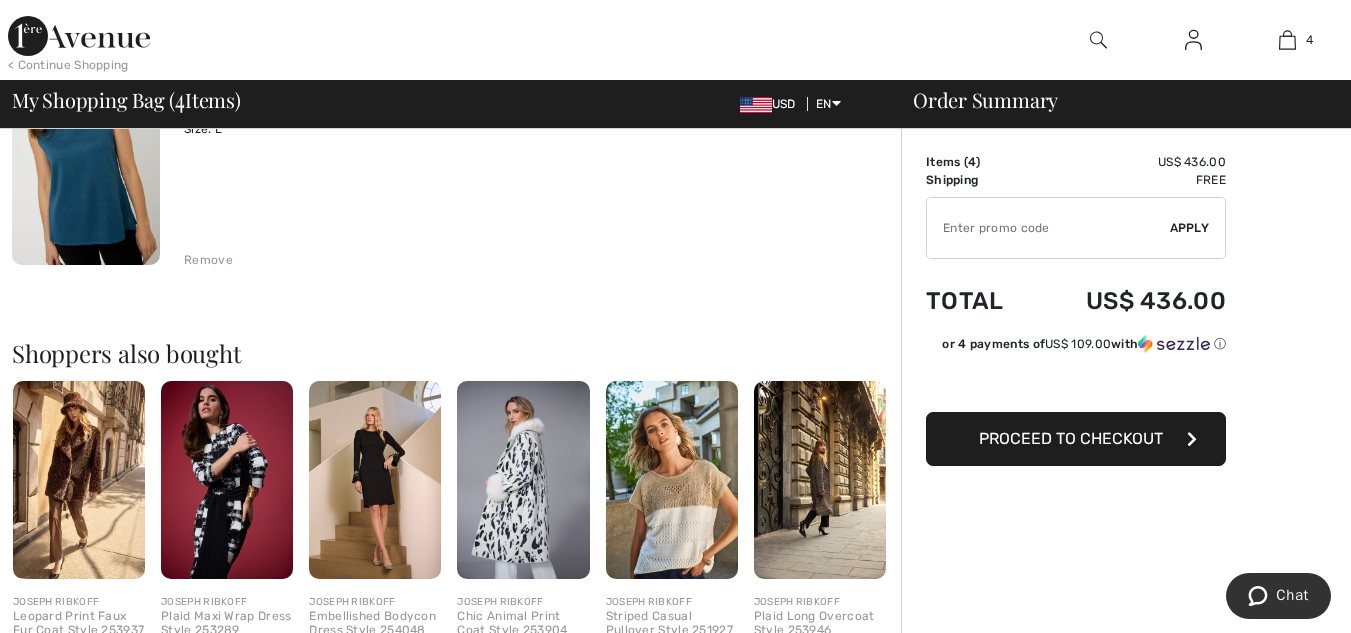 click at bounding box center (523, 480) 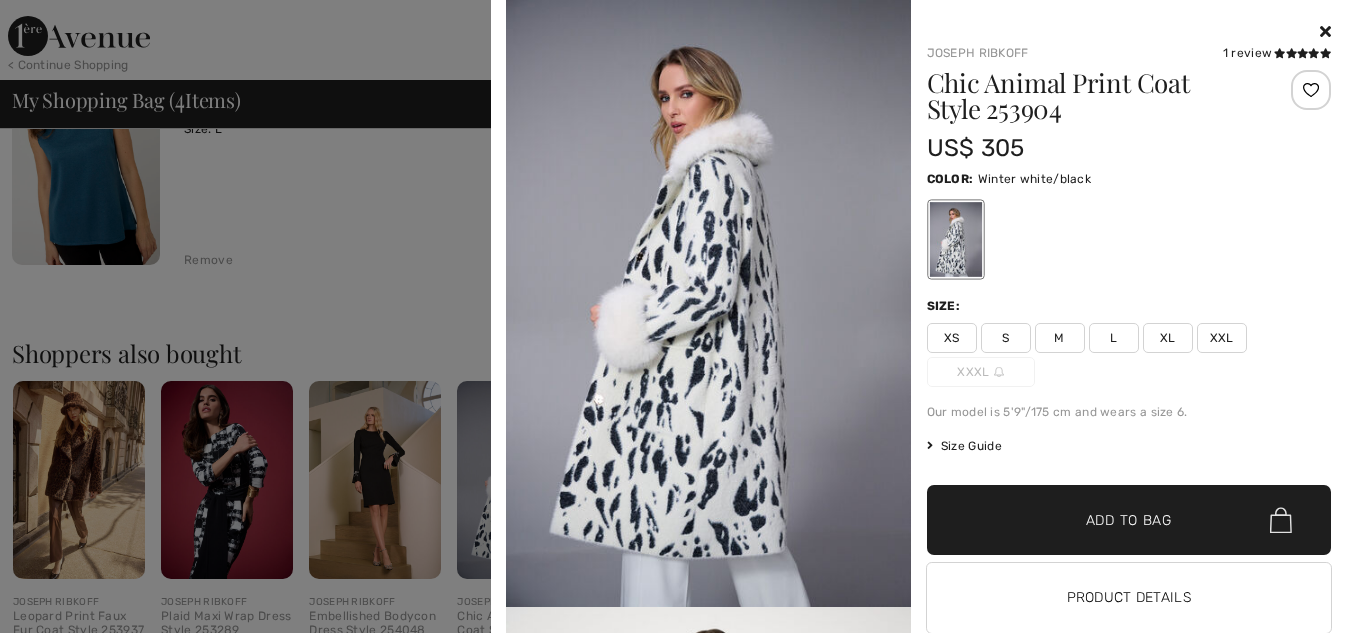 click on "L" at bounding box center [1114, 338] 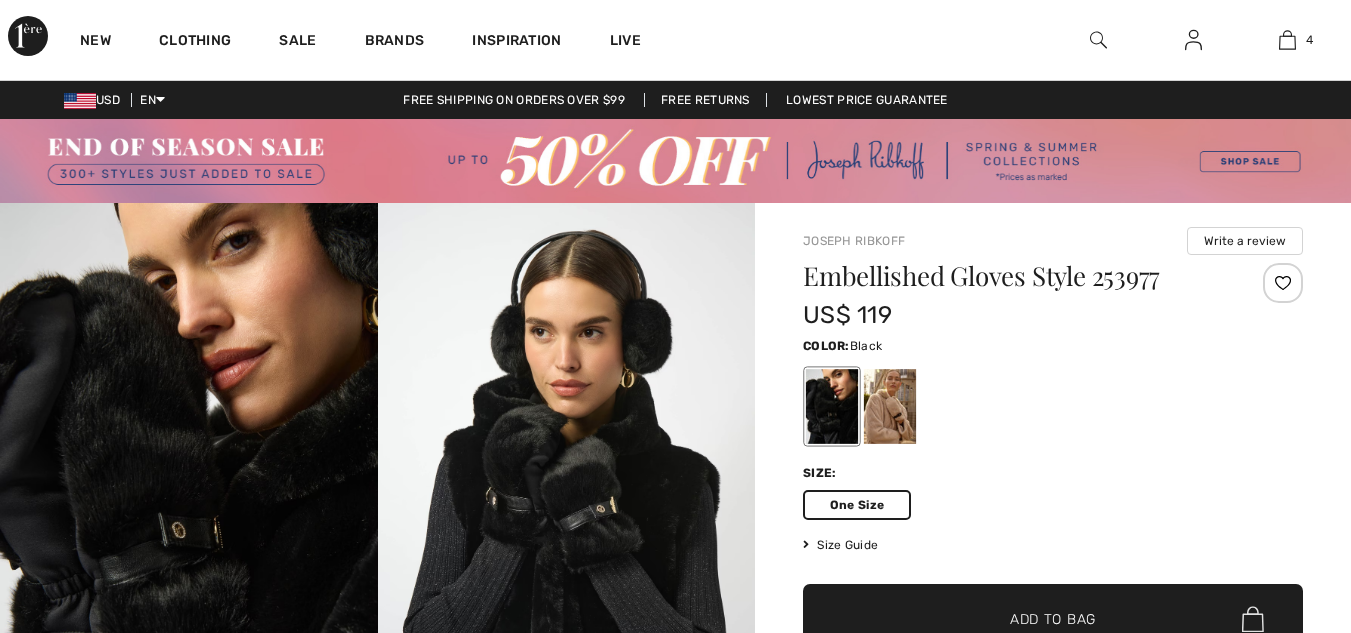 scroll, scrollTop: 0, scrollLeft: 0, axis: both 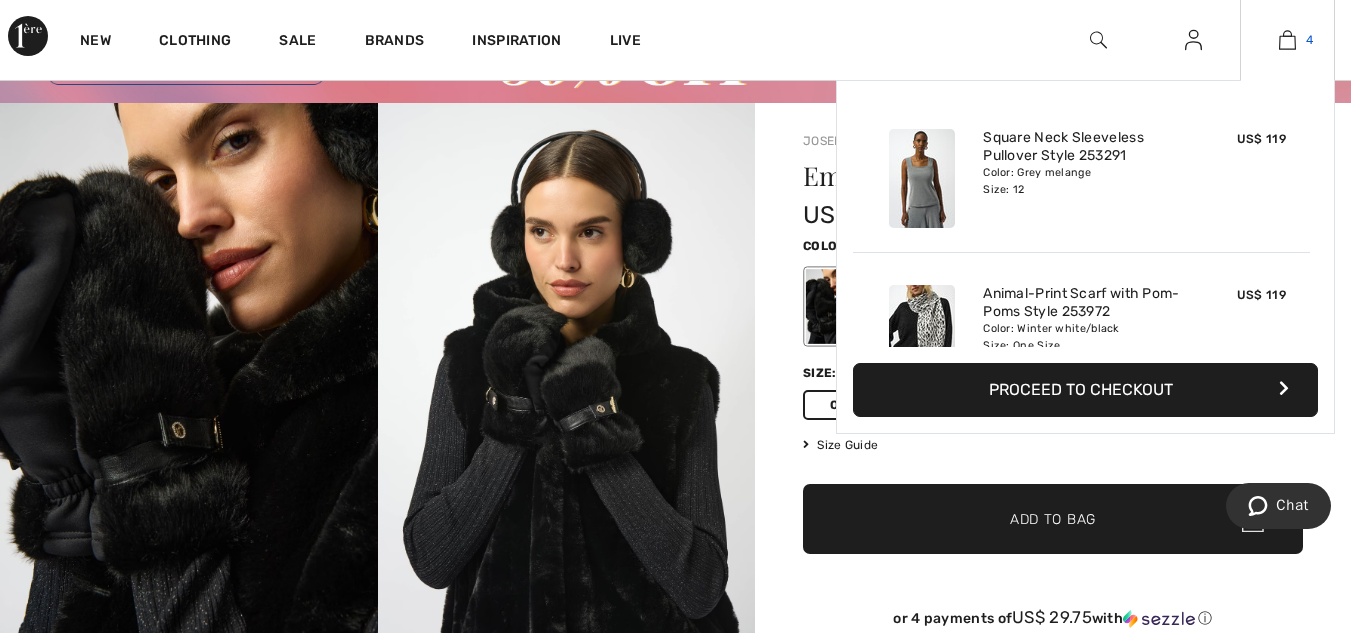 click at bounding box center [1287, 40] 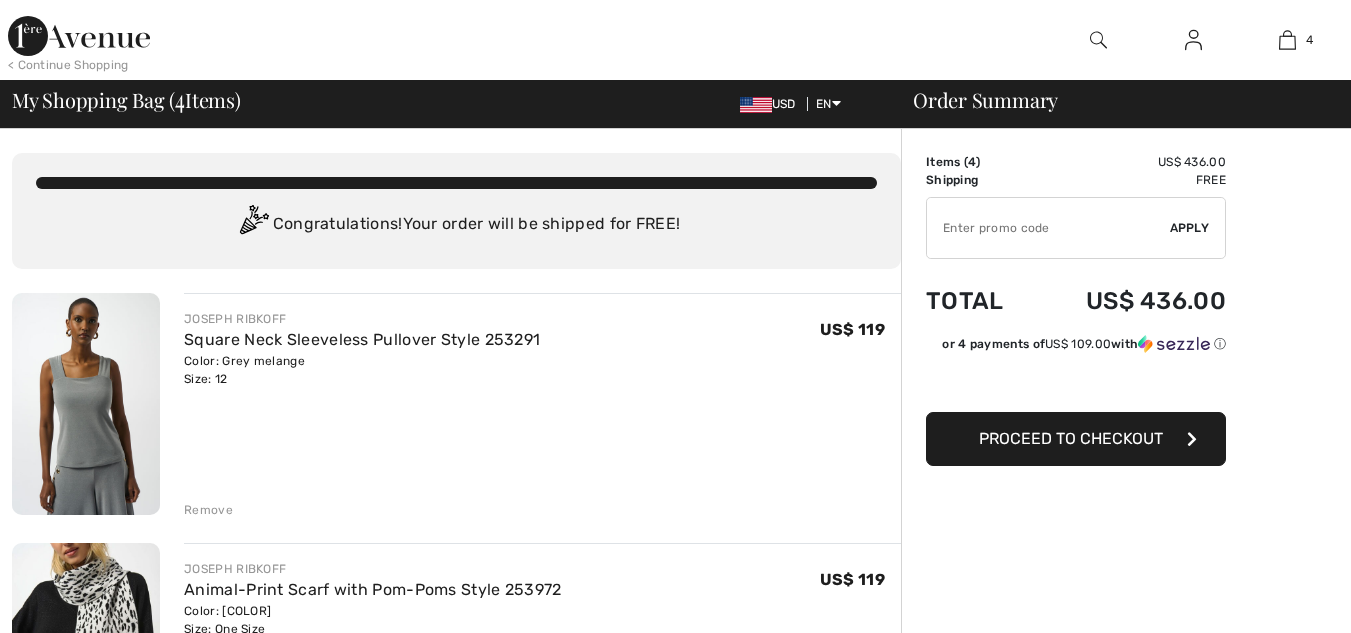 scroll, scrollTop: 55, scrollLeft: 0, axis: vertical 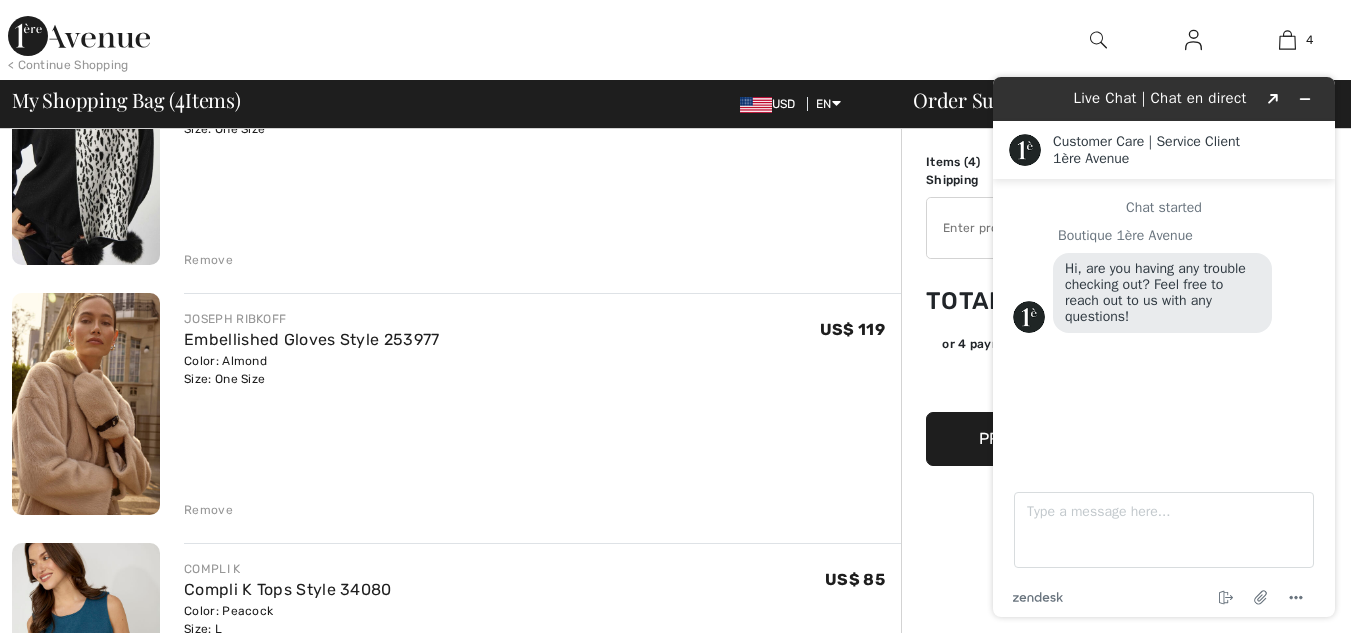 click on "Remove" at bounding box center [208, 510] 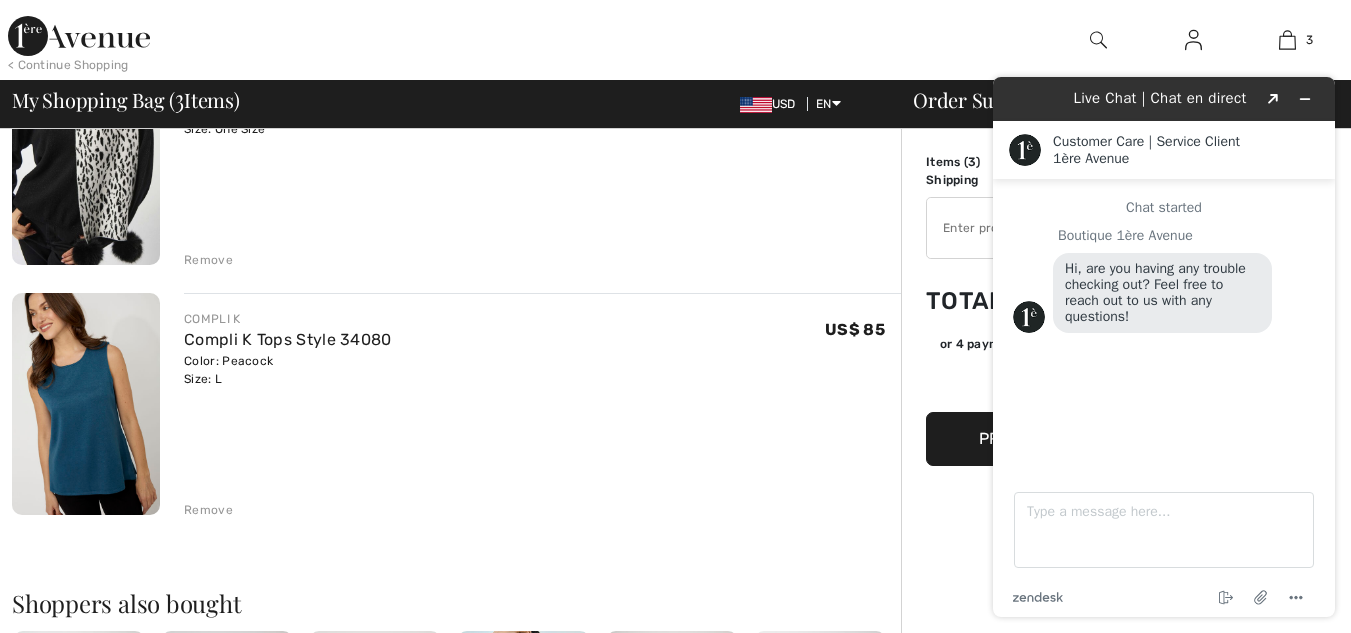 click on "[BRAND]
[PRODUCT] Style [NUMBER]
Color: [COLOR]
Size: [SIZE]
Final Sale
[CURRENCY] [PRICE]
[CURRENCY] [PRICE]
Remove" at bounding box center [542, 406] 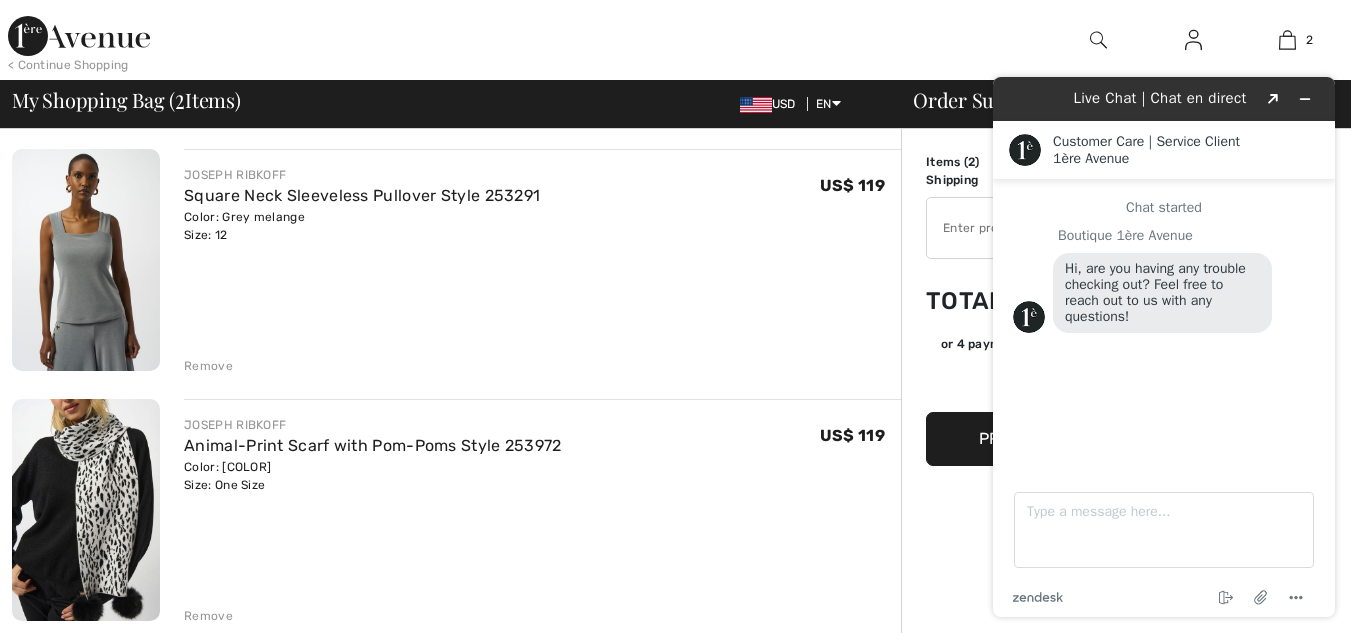 scroll, scrollTop: 100, scrollLeft: 0, axis: vertical 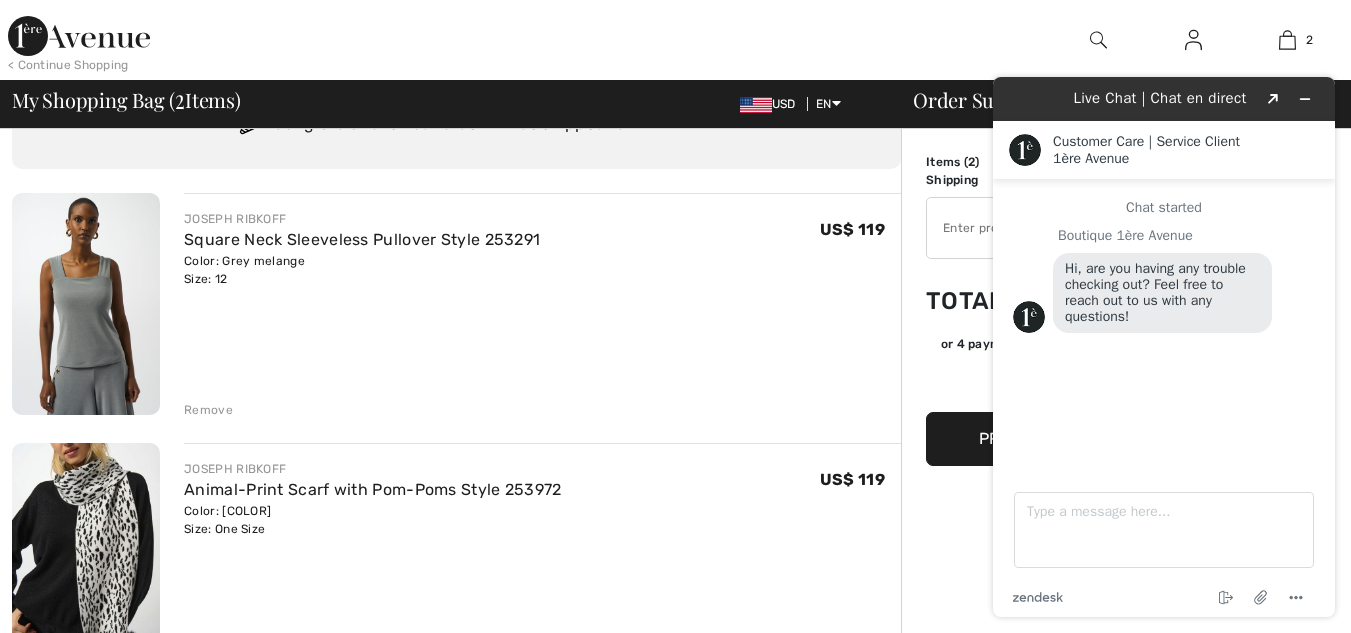 click on "Chat started Boutique 1ère Avenue Hi, are you having any trouble checking out? Feel free to reach out to us with any questions!" at bounding box center [1164, 318] 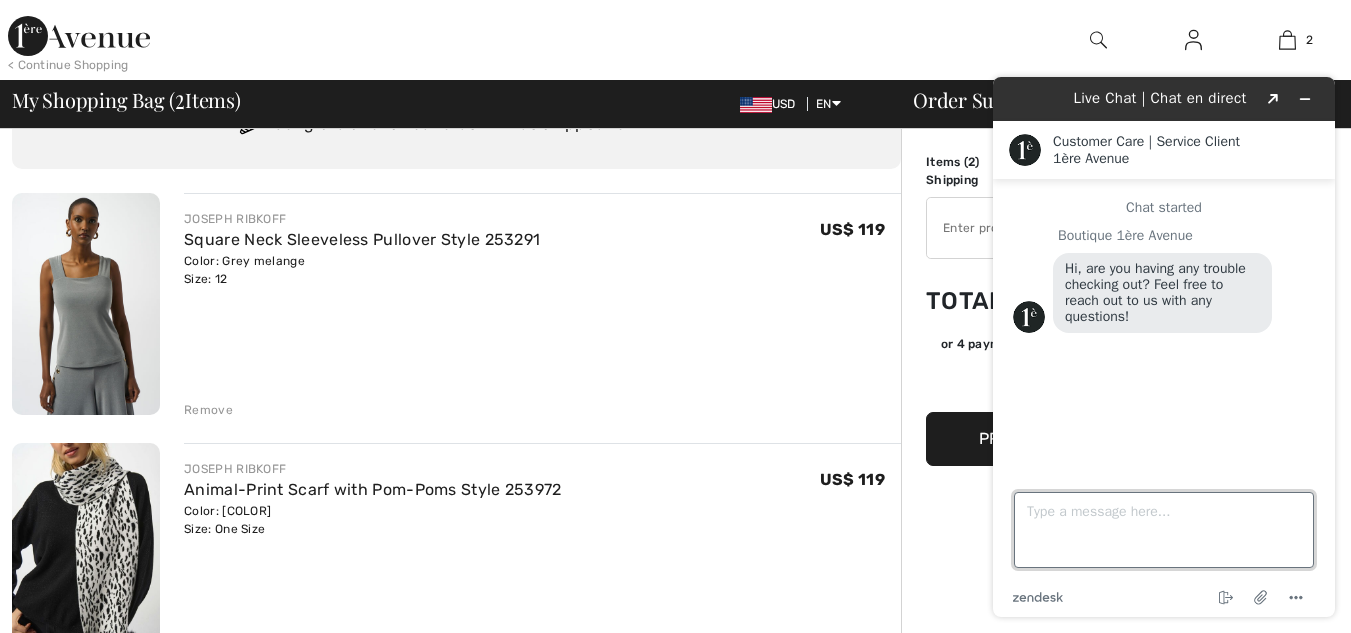 click on "Type a message here..." at bounding box center (1164, 530) 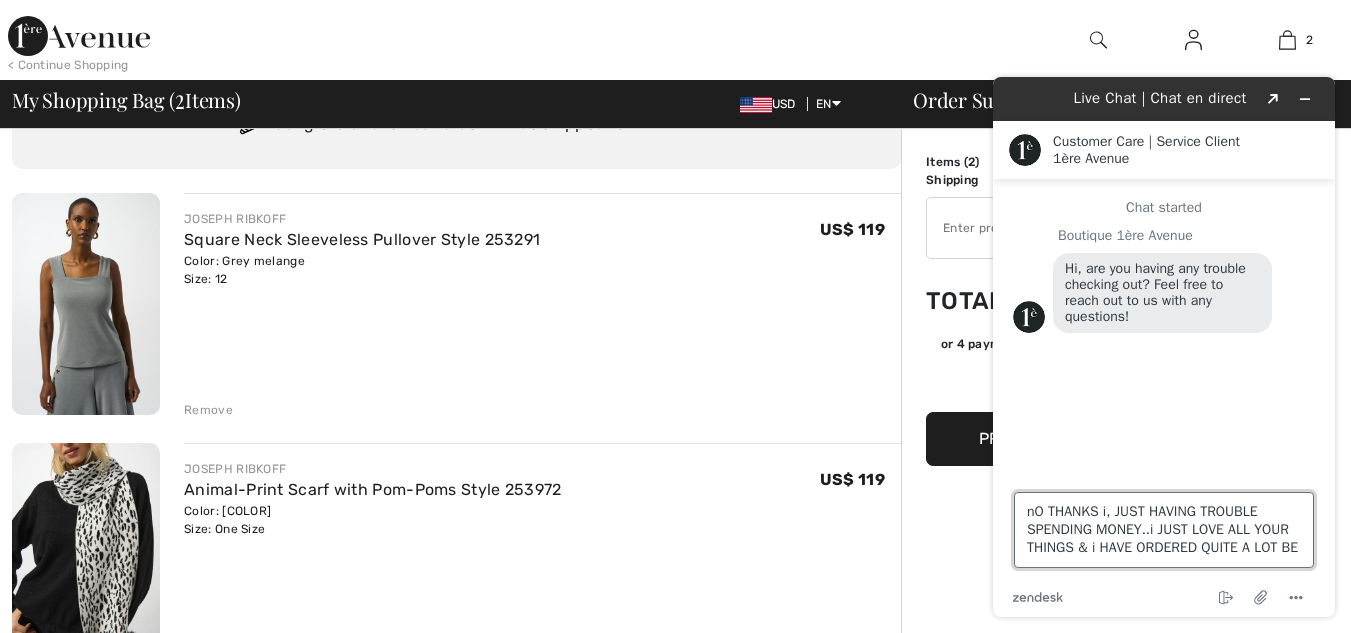 scroll, scrollTop: 8, scrollLeft: 0, axis: vertical 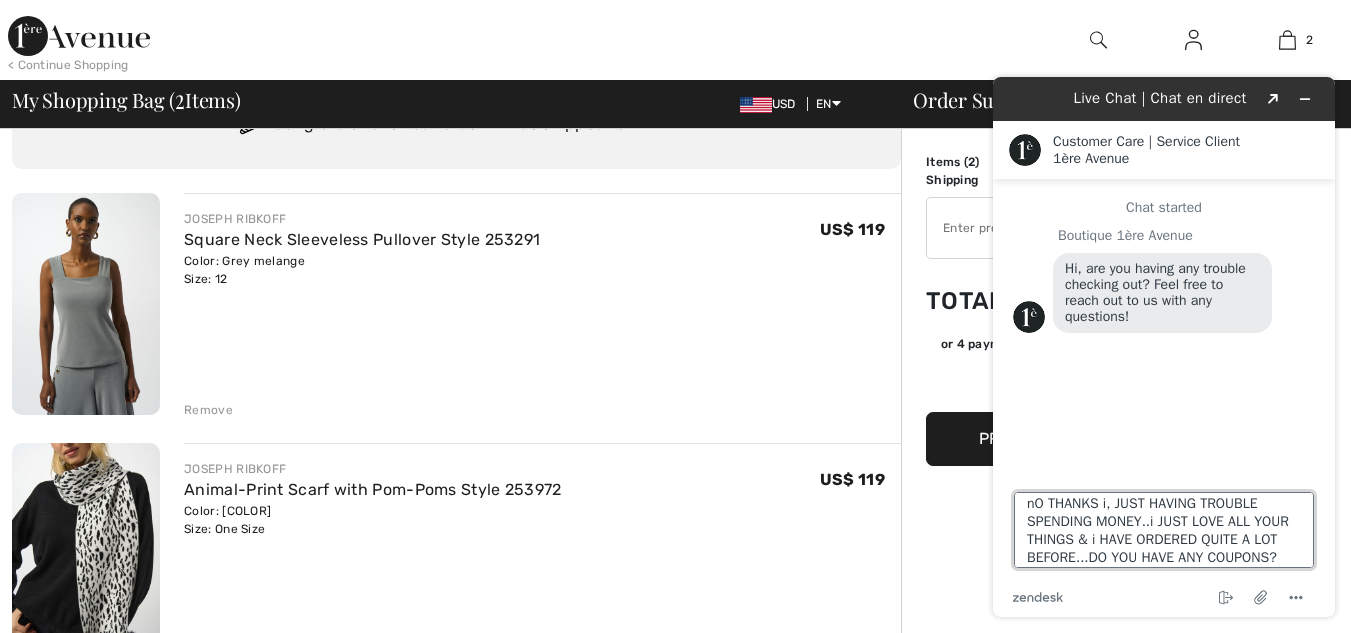 type on "nO THANKS i, JUST HAVING TROUBLE SPENDING MONEY..i JUST LOVE ALL YOUR THINGS & i HAVE ORDERED QUITE A LOT BEFORE...DO YOU HAVE ANY COUPONS??" 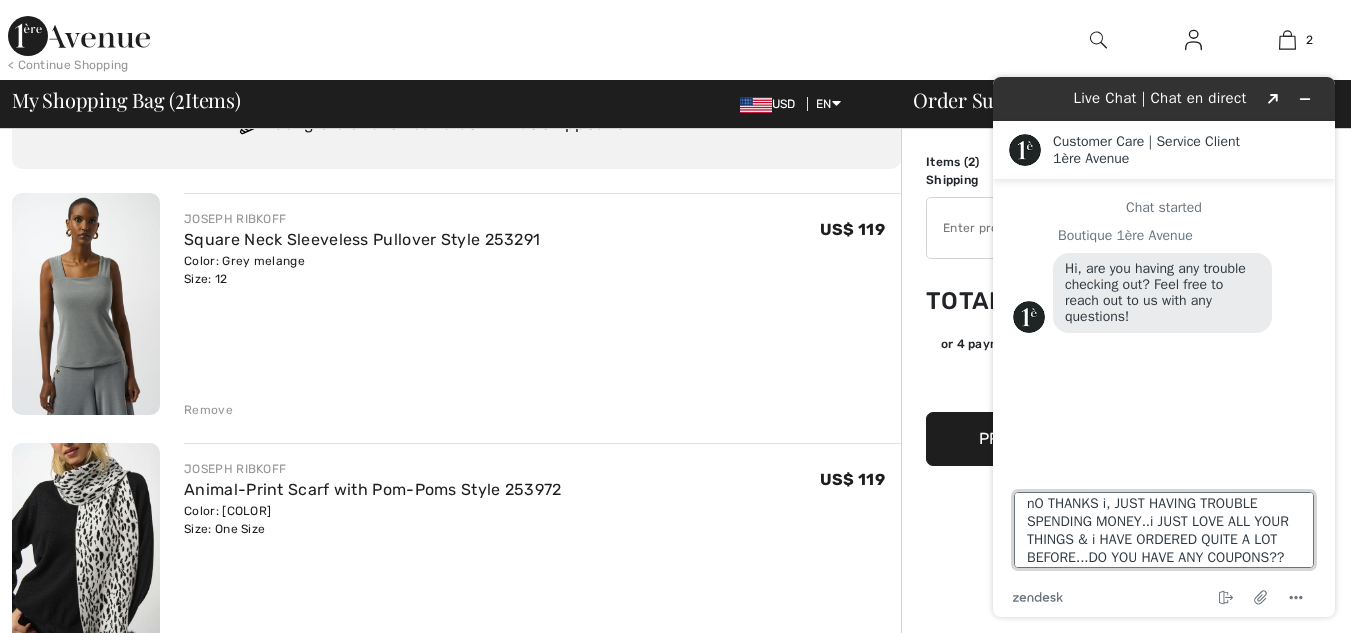 type 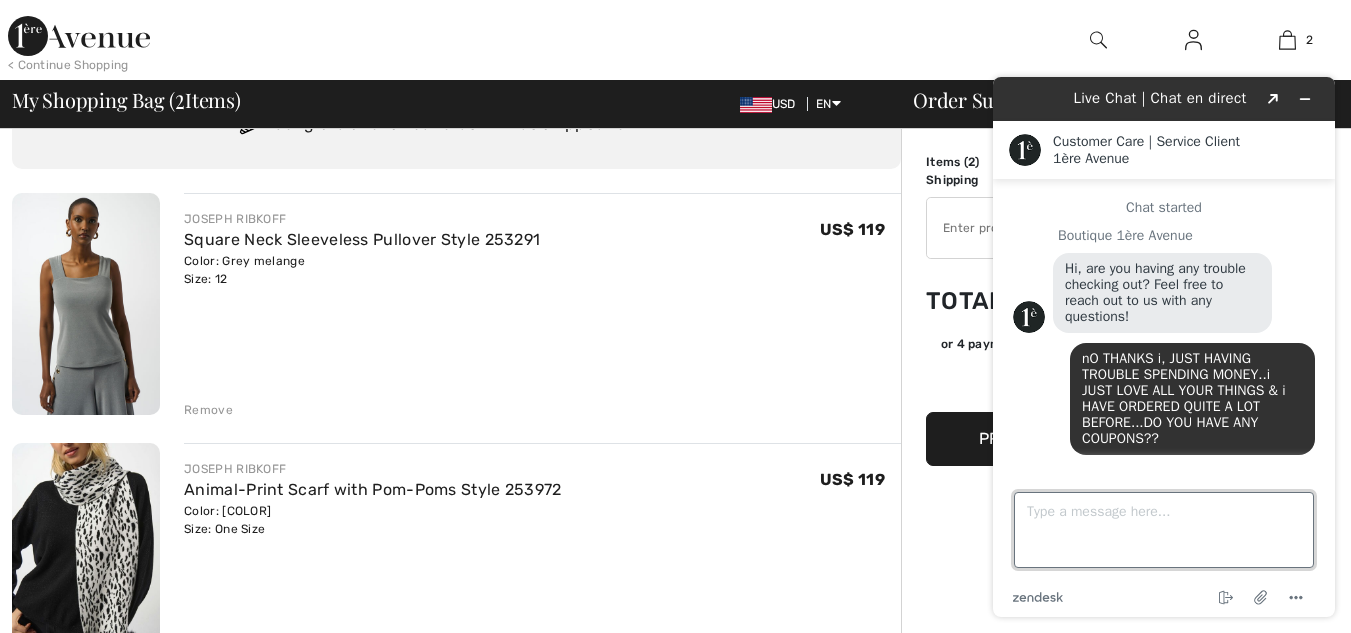 scroll, scrollTop: 0, scrollLeft: 0, axis: both 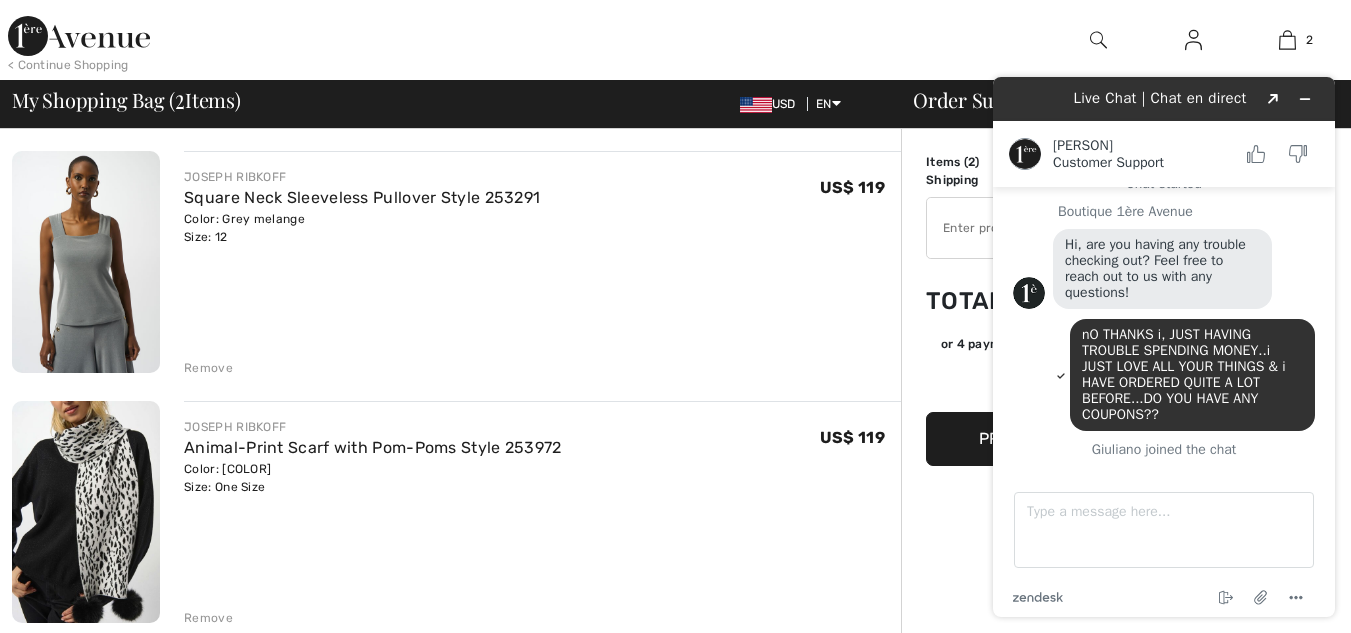 click on "Order Summary			 Details
Items ( 2 )
US$ 238.00
Promo code US$ 0.00
Shipping
Free
Tax1 US$ 0.00
Tax2 US$ 0.00
Duties & Taxes US$ 0.00
✔
Apply
Remove
Total
US$ 238.00
or 4 payments of  US$ 59.50  with    ⓘ
Proceed to Checkout" at bounding box center (1126, 714) 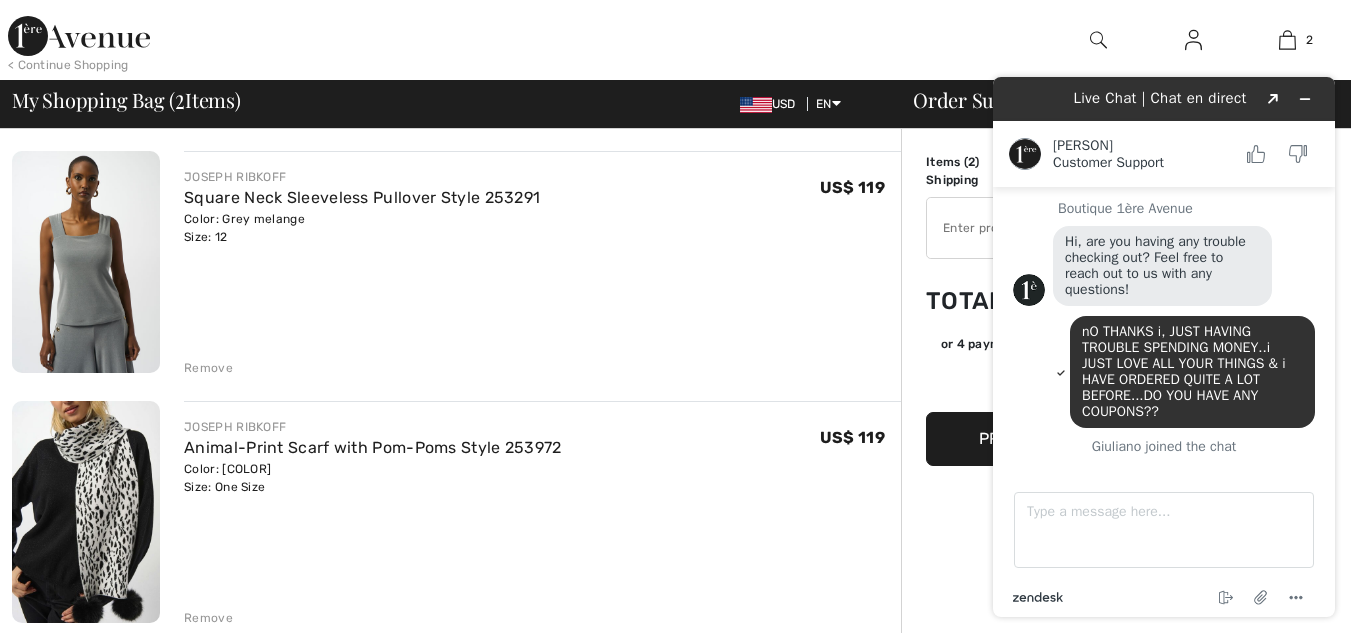 scroll, scrollTop: 104, scrollLeft: 0, axis: vertical 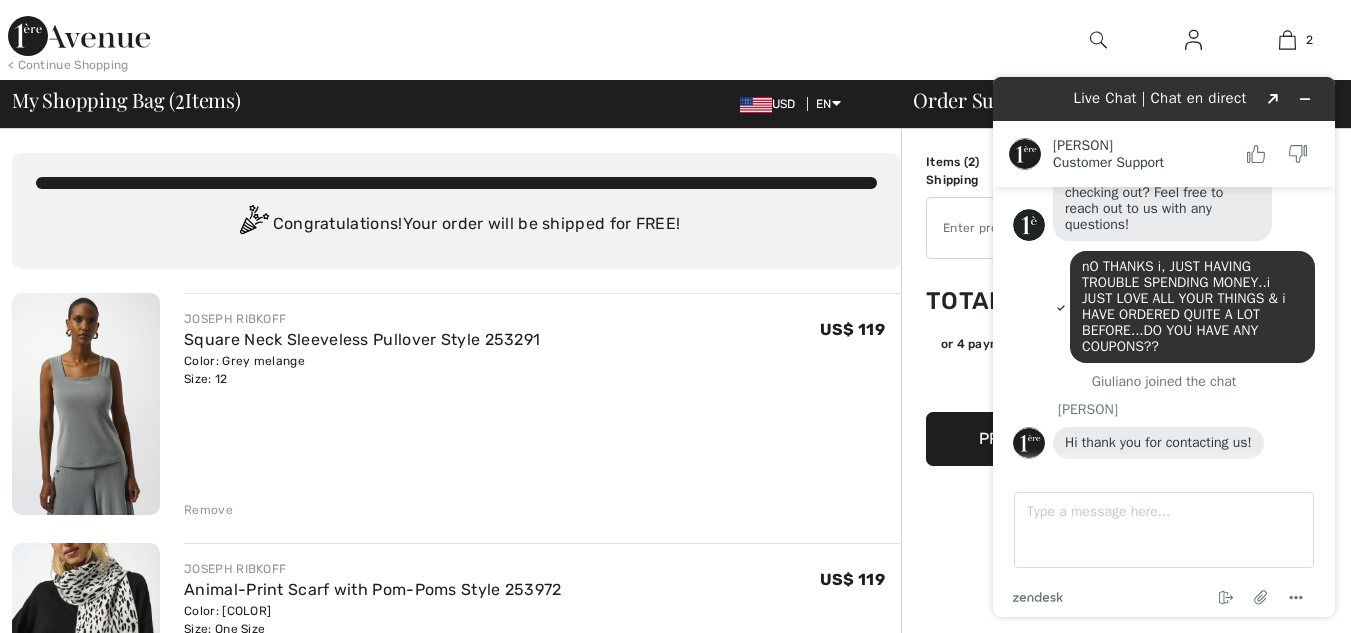 click on "Order Summary			 Details
Items ( 2 )
US$ 238.00
Promo code US$ 0.00
Shipping
Free
Tax1 US$ 0.00
Tax2 US$ 0.00
Duties & Taxes US$ 0.00
✔
Apply
Remove
Total
US$ 238.00
or 4 payments of  US$ 59.50  with    ⓘ
Proceed to Checkout" at bounding box center (1126, 856) 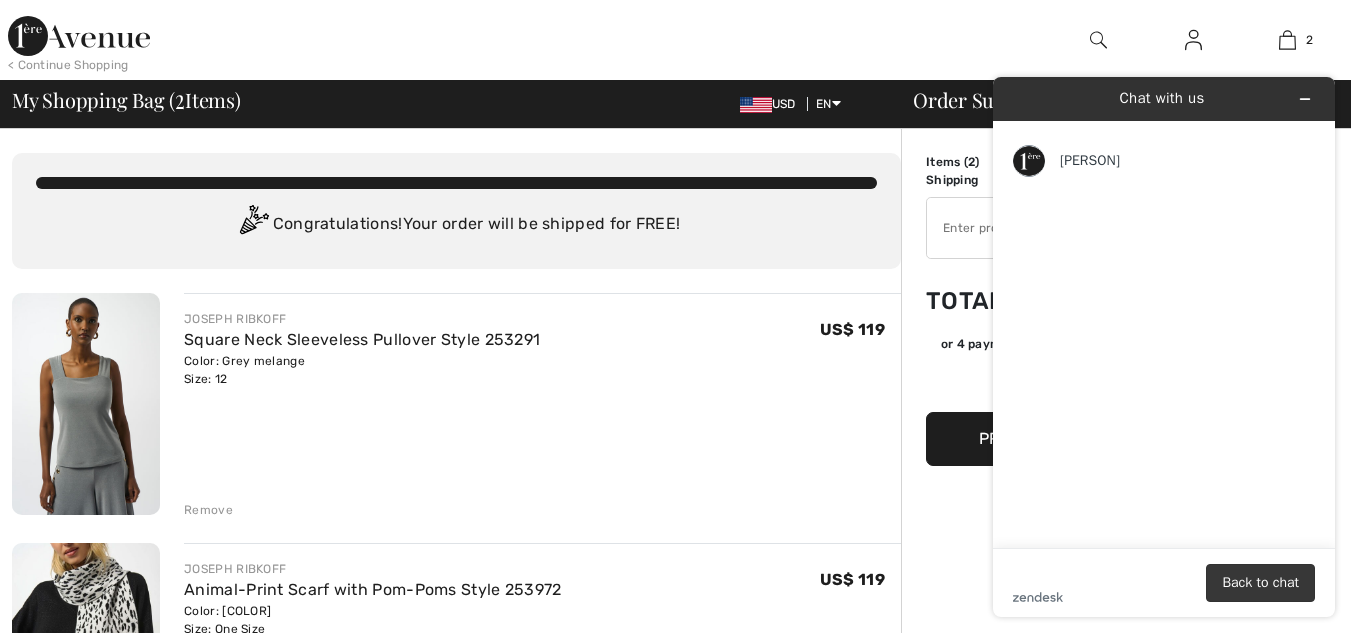 click on "Back to chat" at bounding box center (1260, 583) 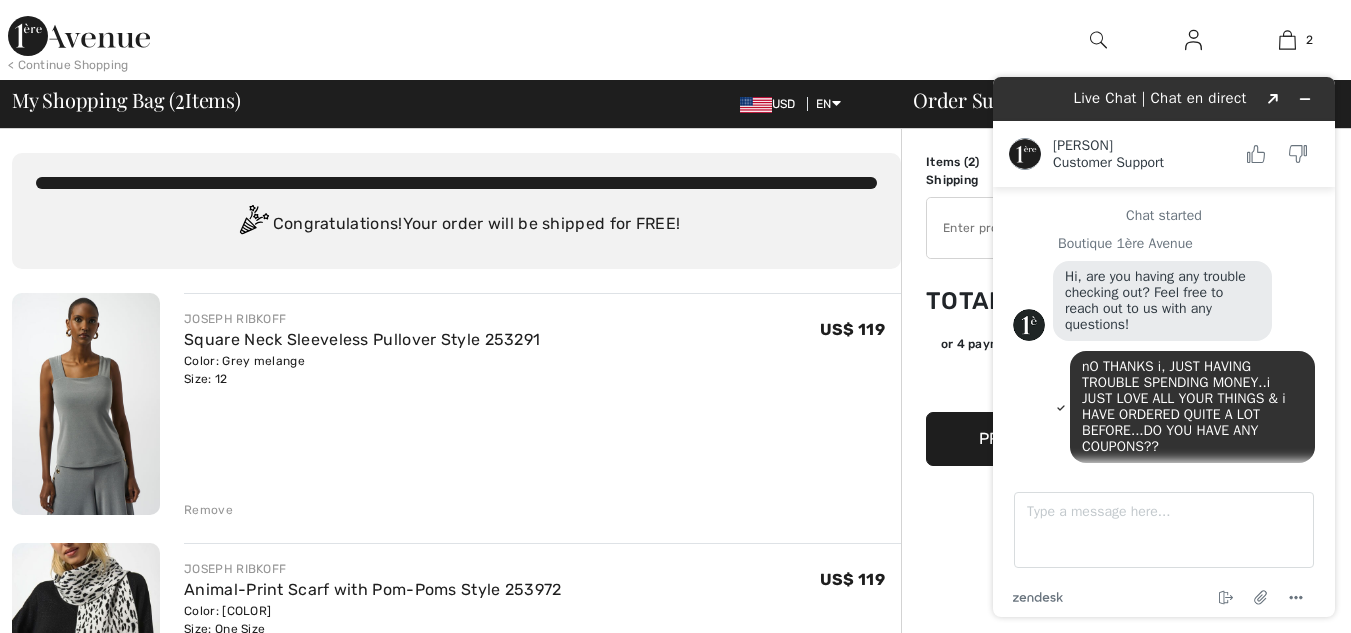 scroll, scrollTop: 104, scrollLeft: 0, axis: vertical 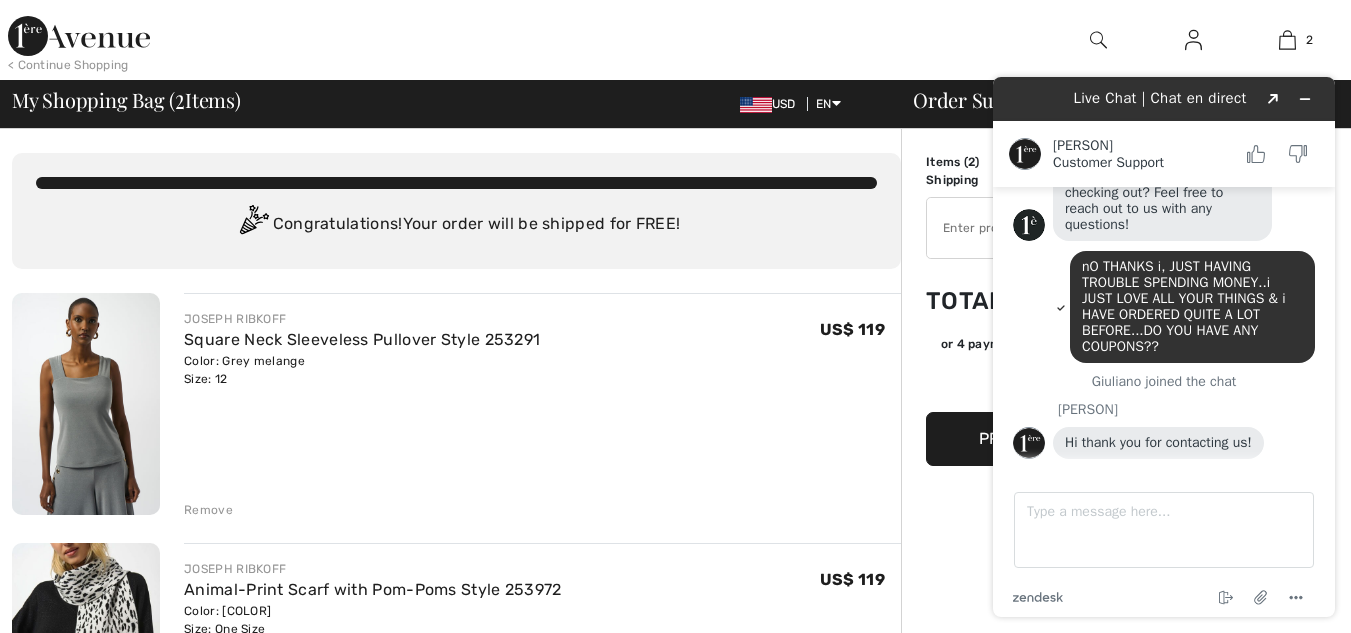 click on "Hi thank you for contacting us!" at bounding box center [1158, 442] 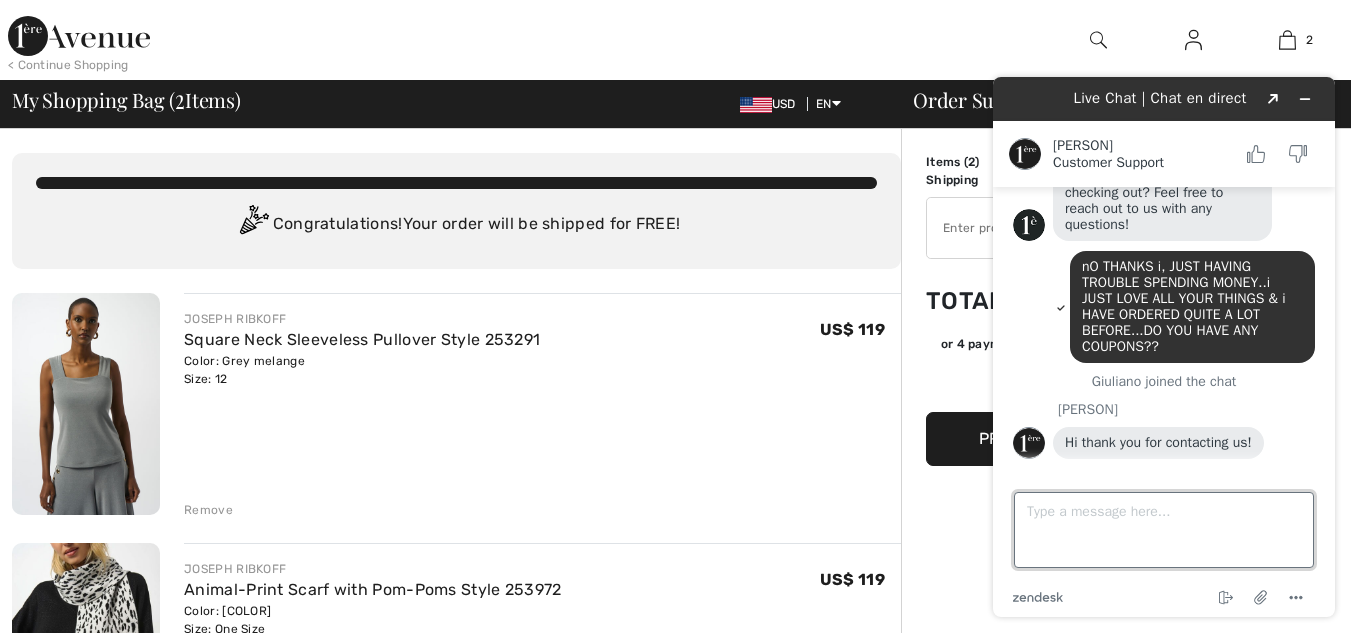 click on "Type a message here..." at bounding box center (1164, 530) 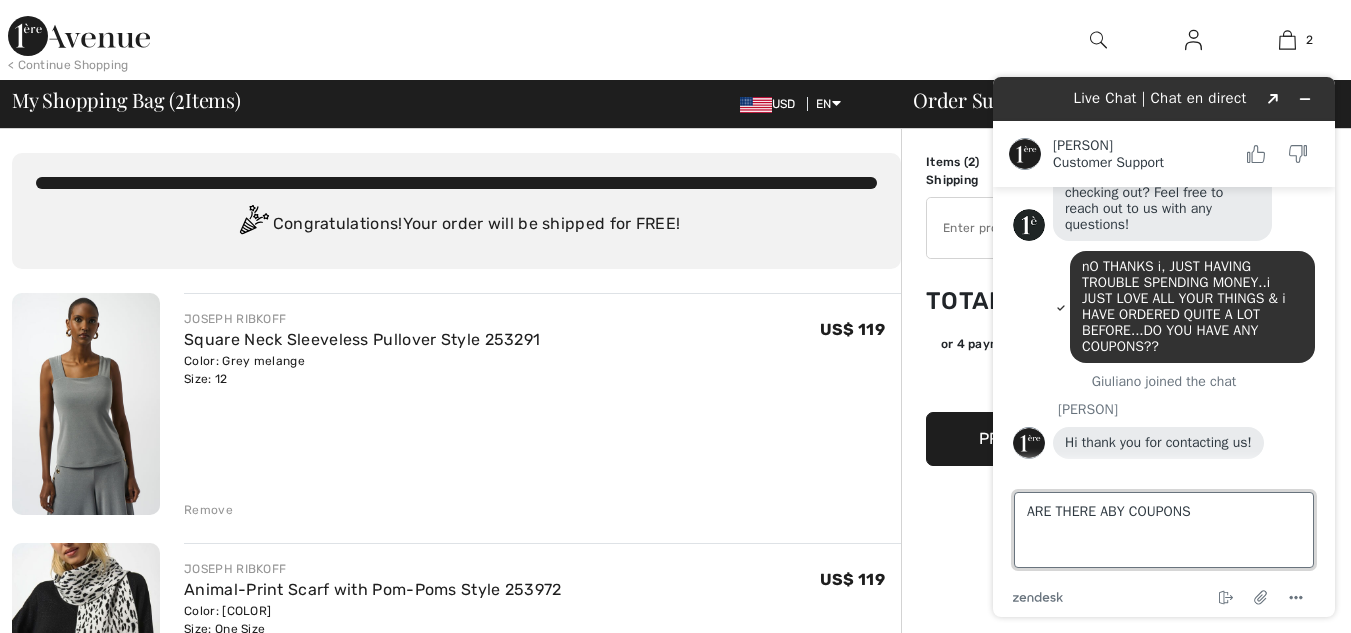 type on "ARE THERE ABY COUPONS?" 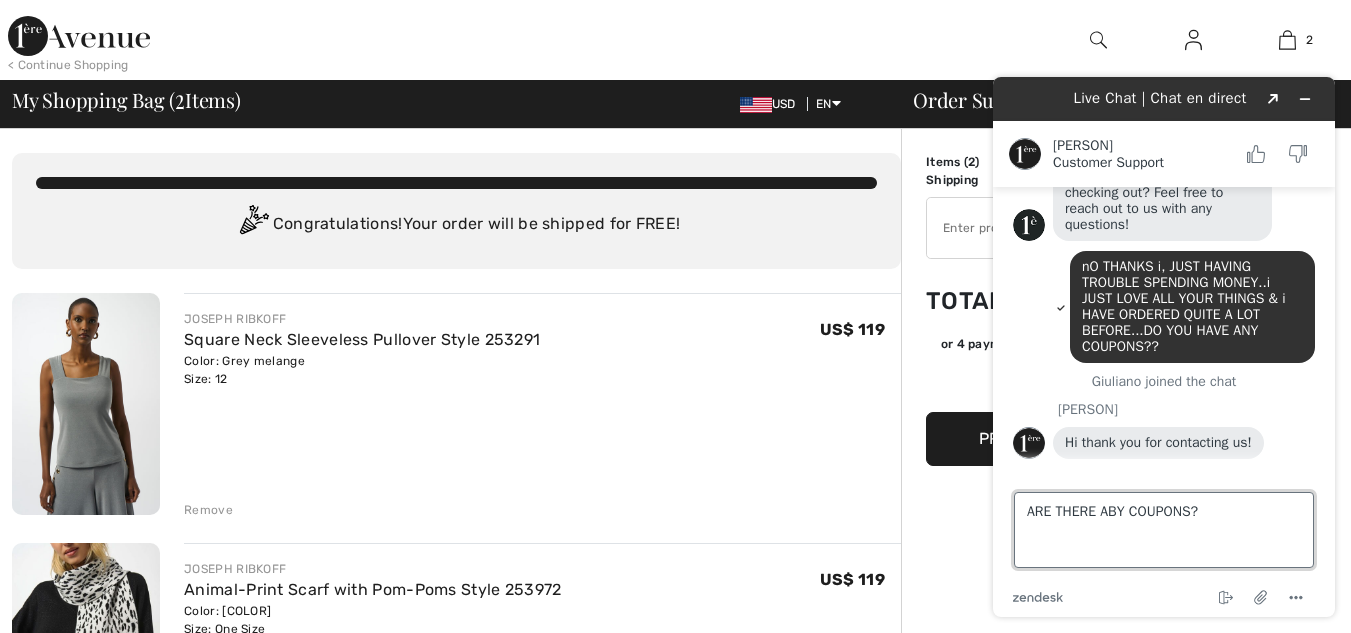 type 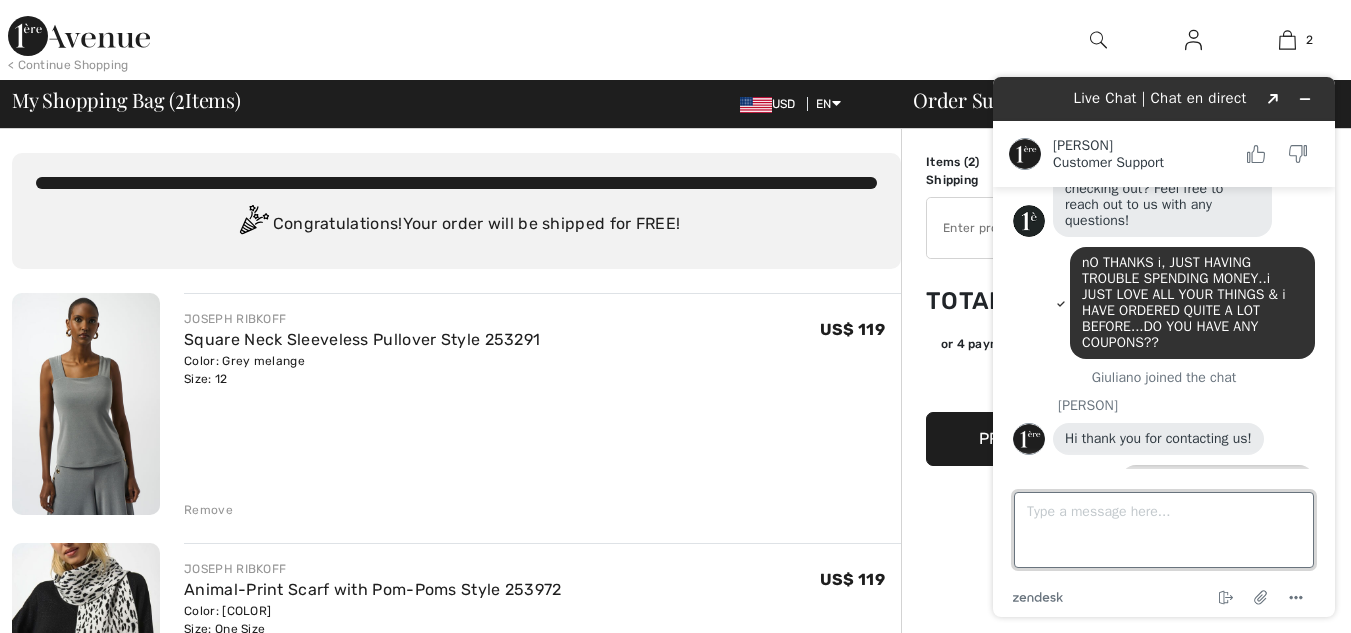 scroll, scrollTop: 146, scrollLeft: 0, axis: vertical 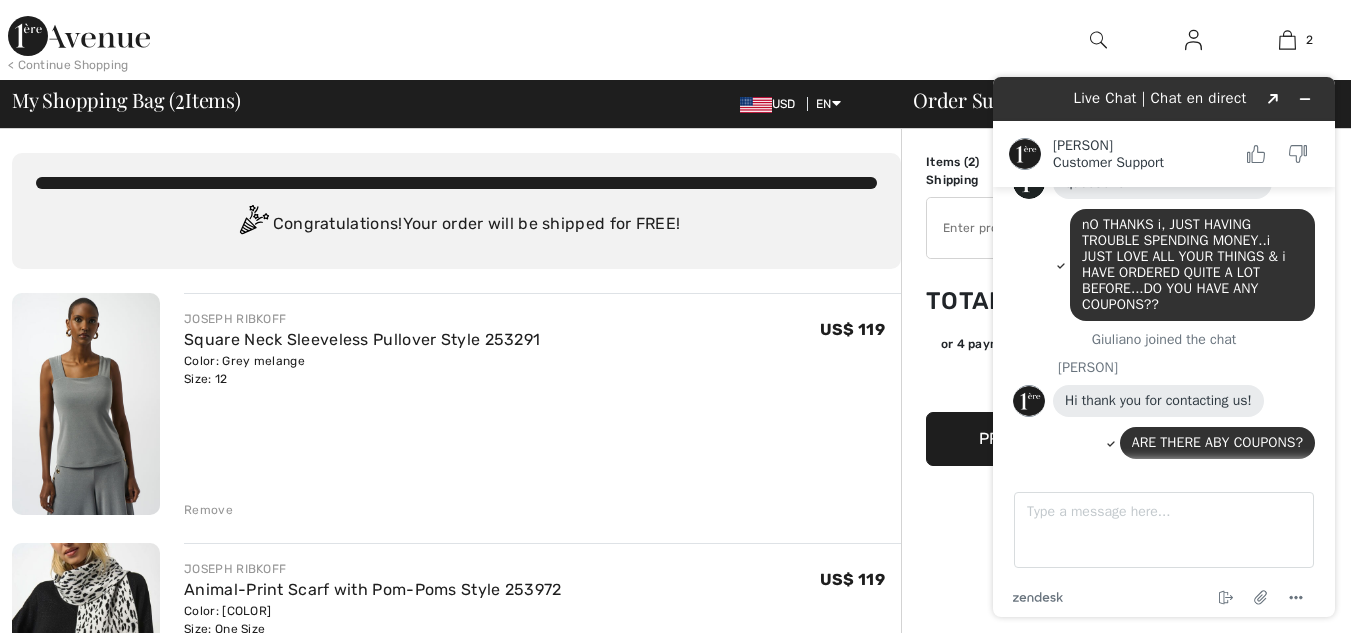 click at bounding box center (1048, 228) 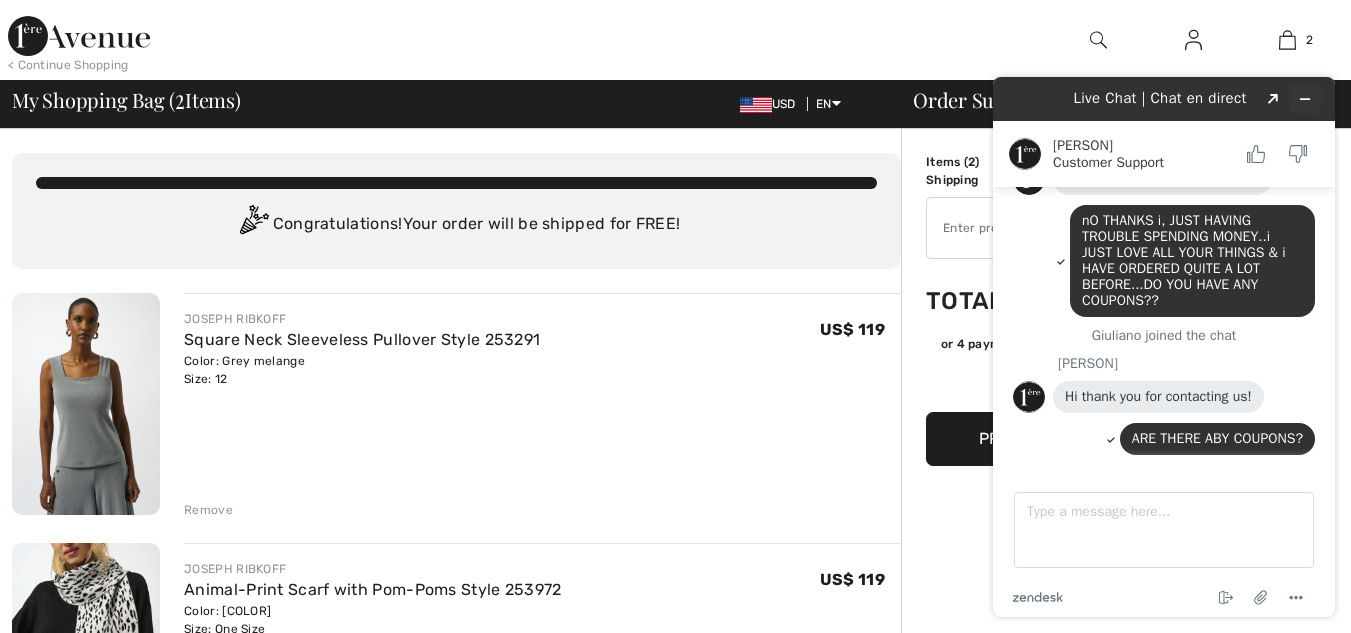scroll, scrollTop: 151, scrollLeft: 0, axis: vertical 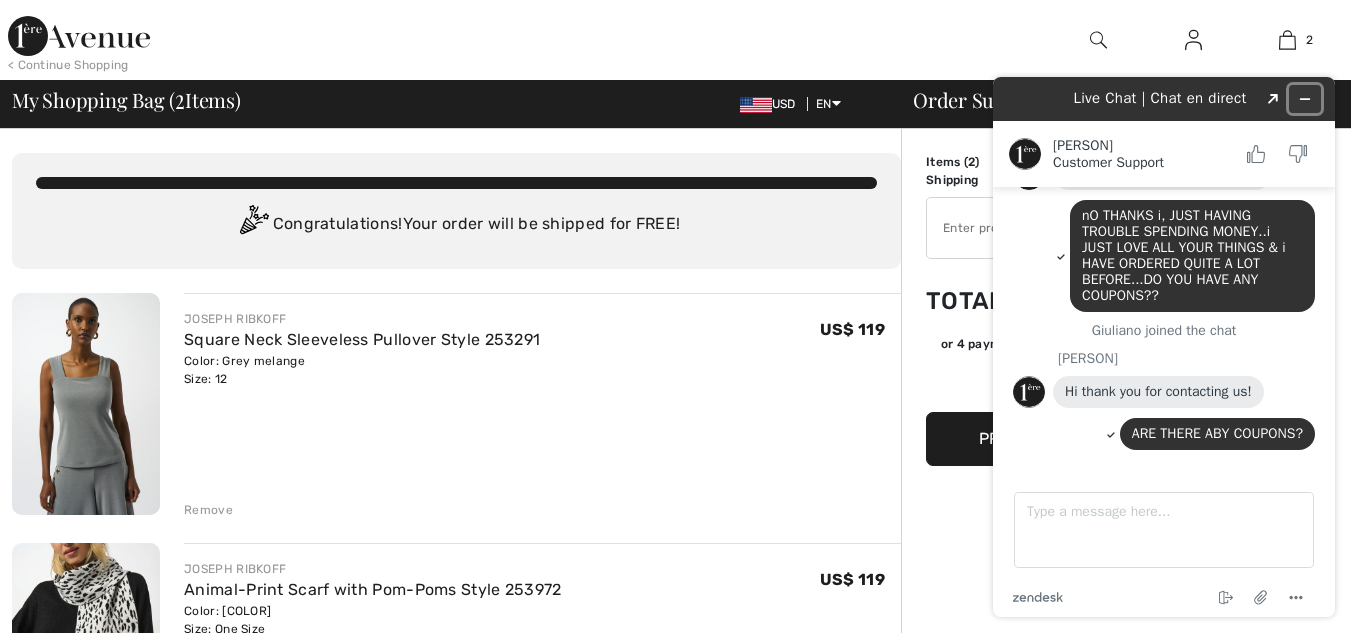 click 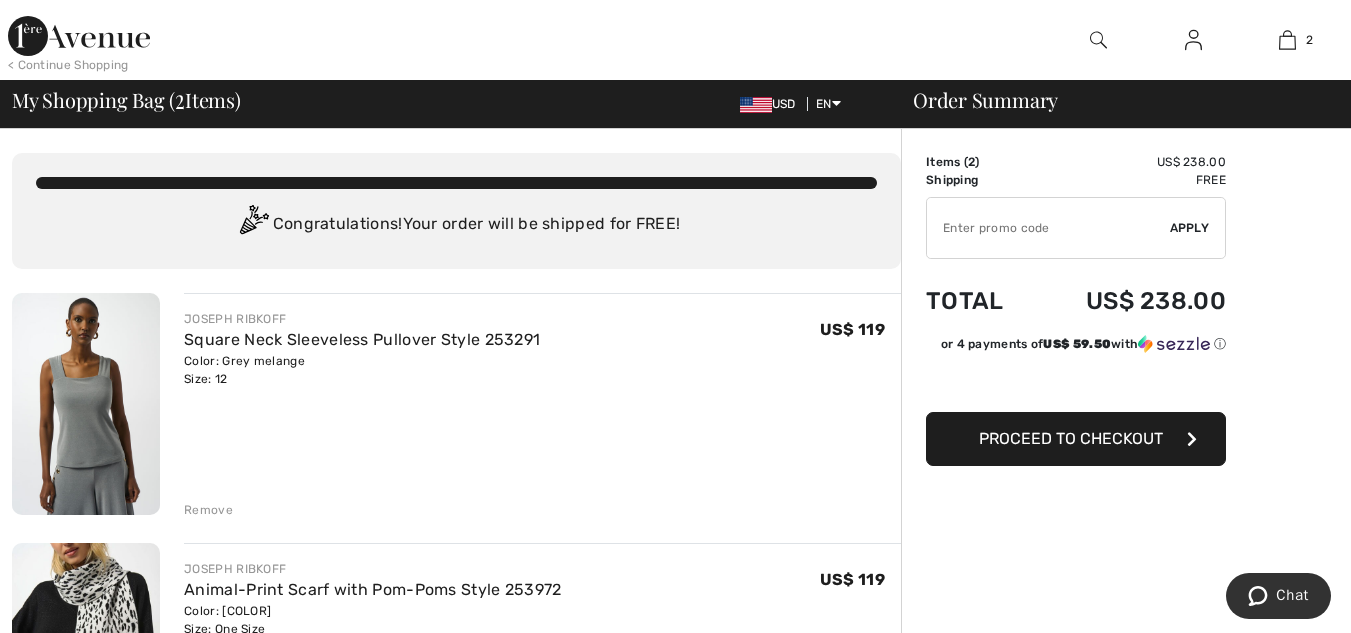 click on "Apply" at bounding box center [1190, 228] 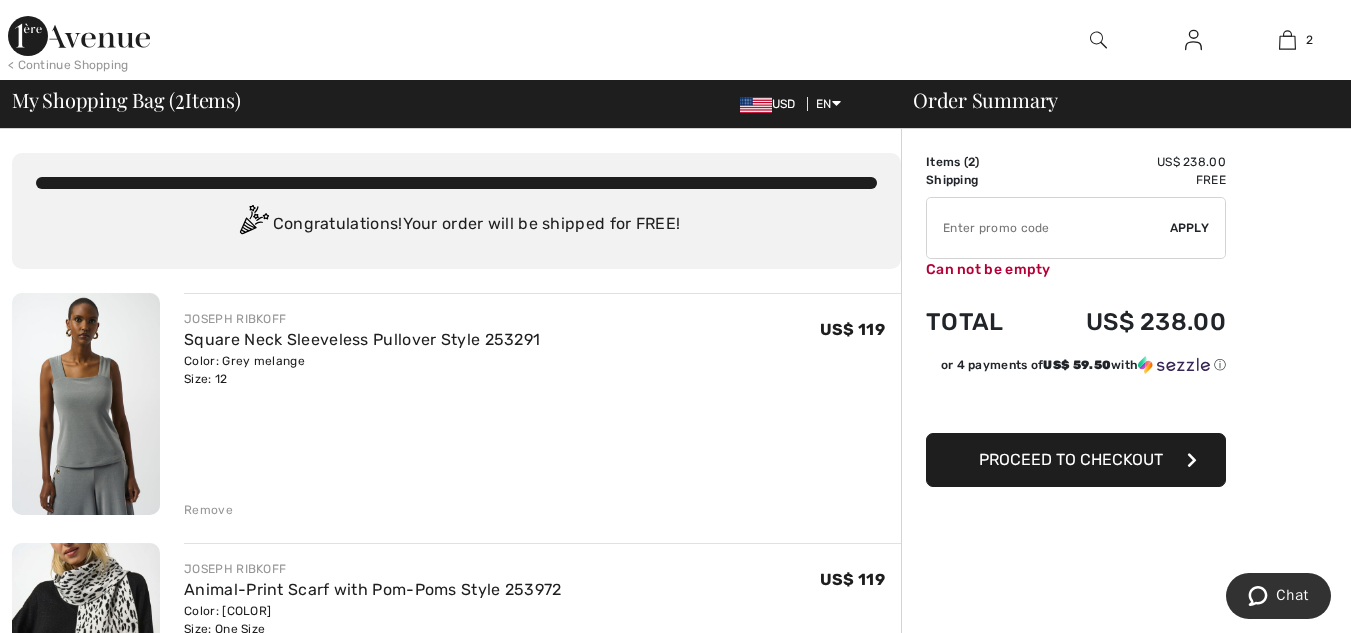 click at bounding box center (1048, 228) 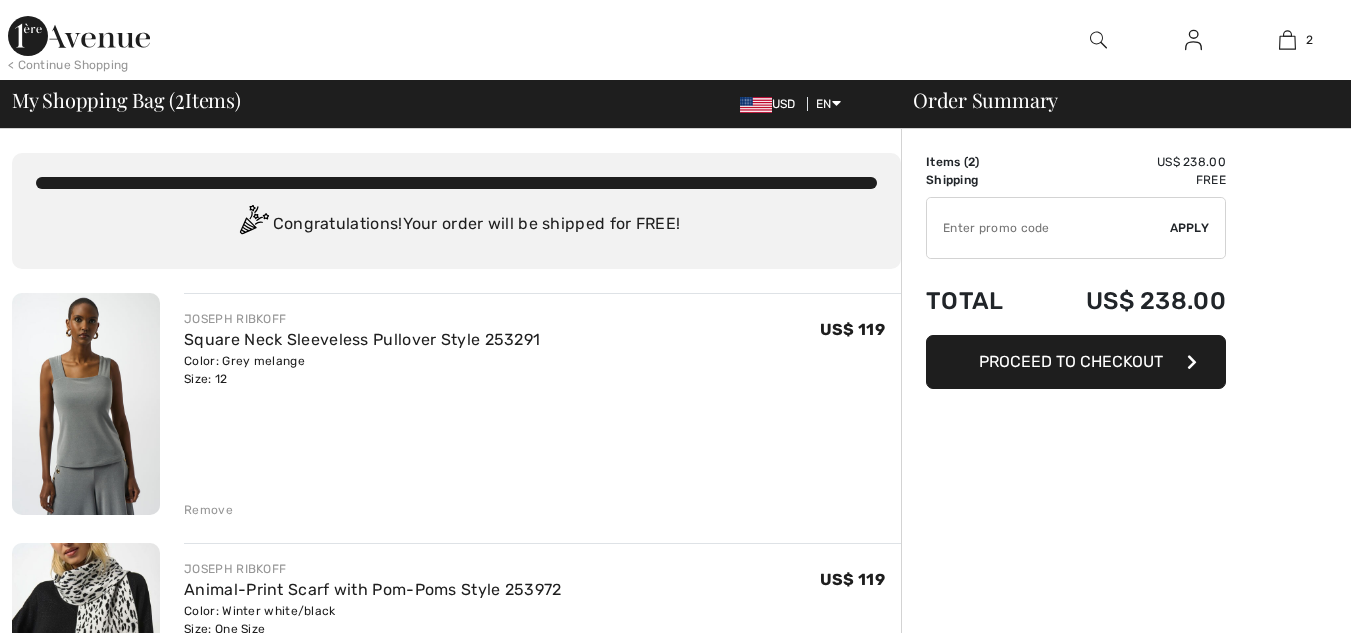 scroll, scrollTop: 0, scrollLeft: 0, axis: both 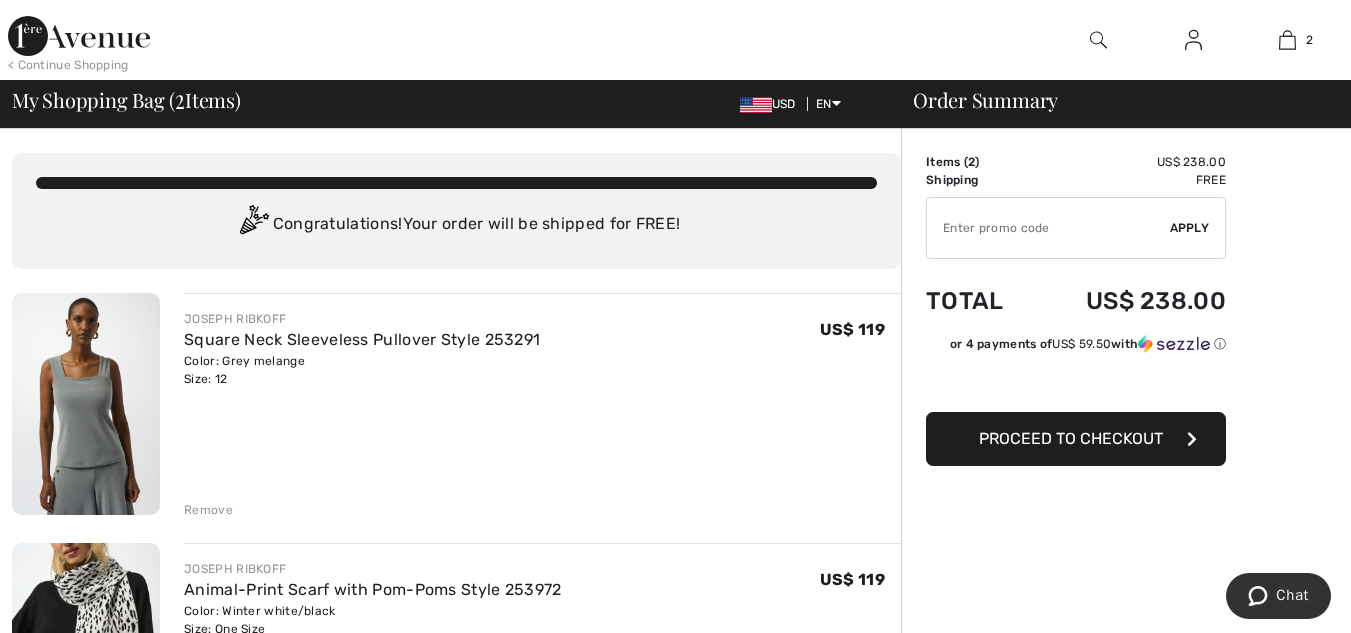 click at bounding box center [1048, 228] 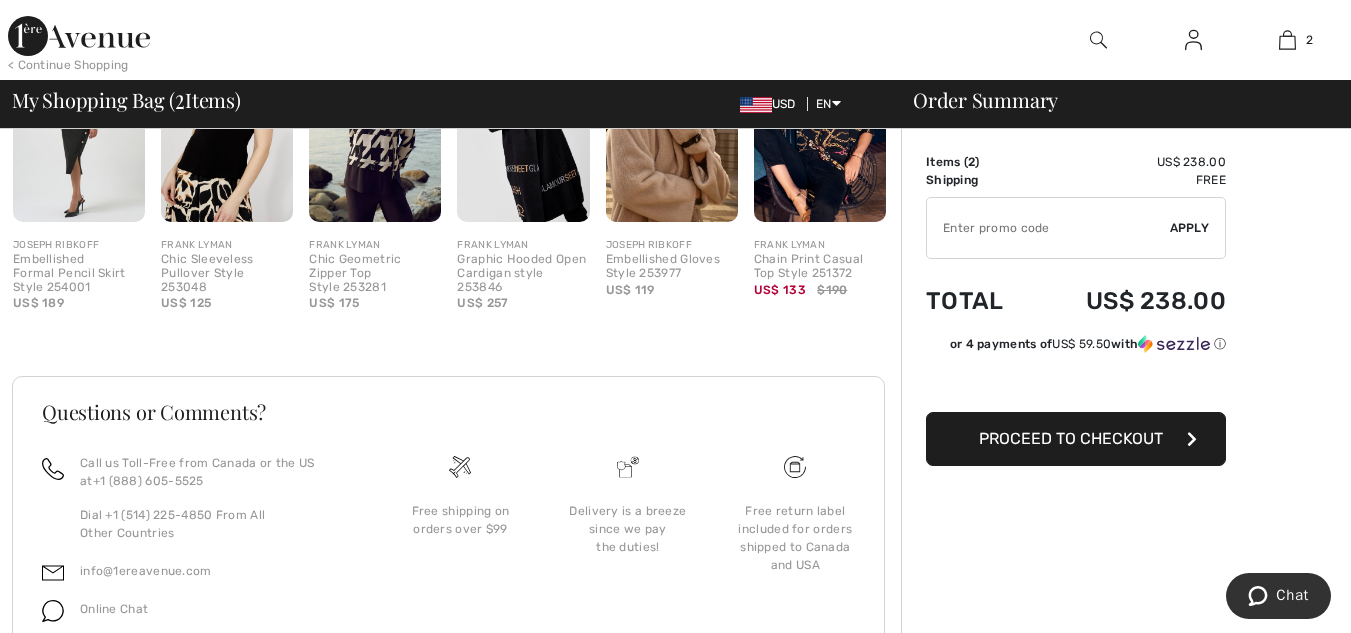 scroll, scrollTop: 884, scrollLeft: 0, axis: vertical 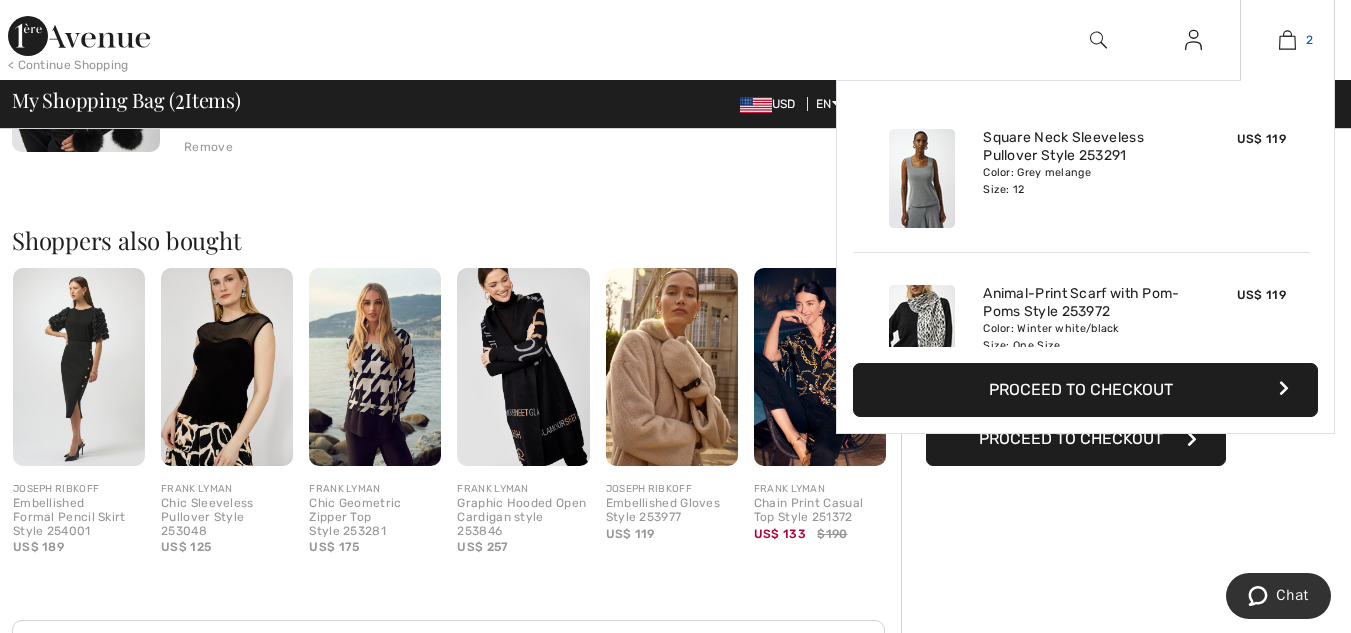 click at bounding box center [1287, 40] 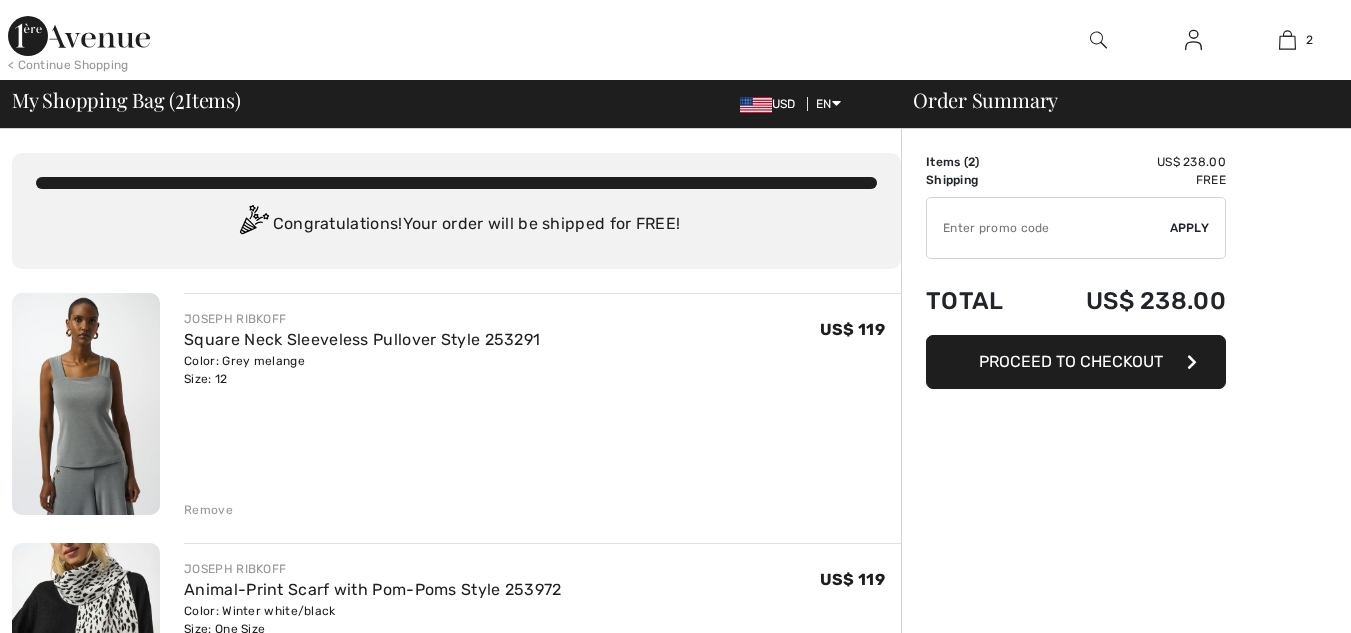 scroll, scrollTop: 0, scrollLeft: 0, axis: both 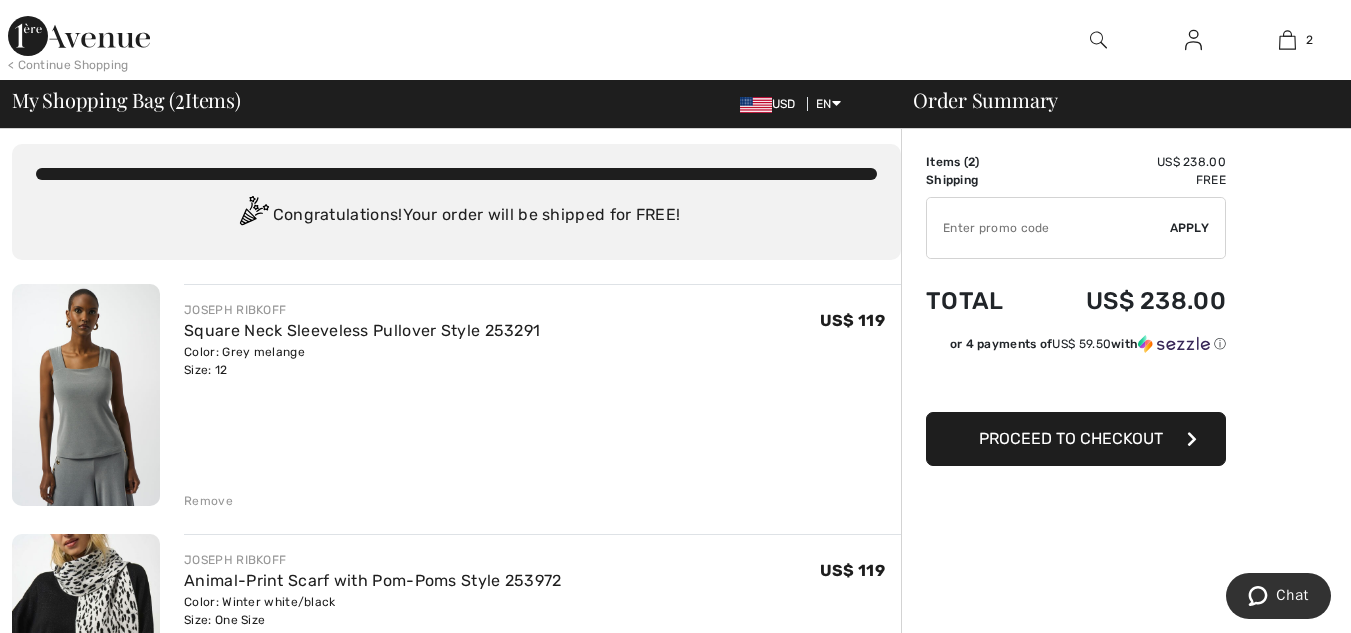 click at bounding box center (1048, 228) 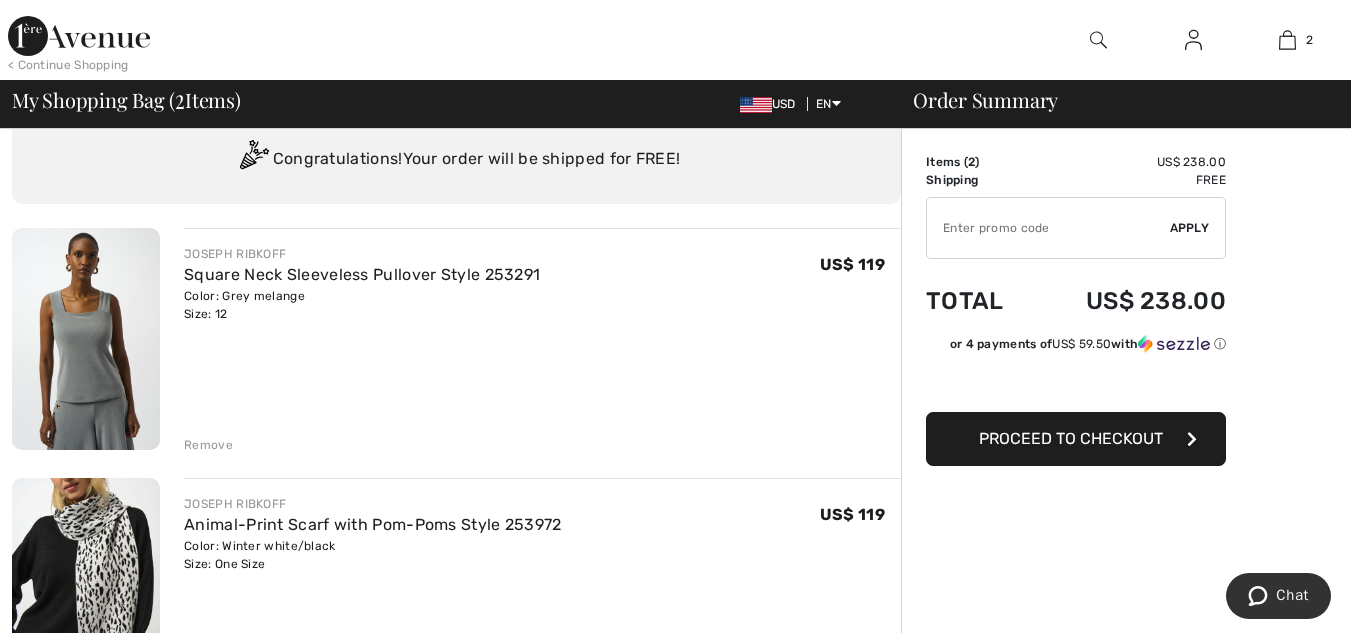 scroll, scrollTop: 0, scrollLeft: 0, axis: both 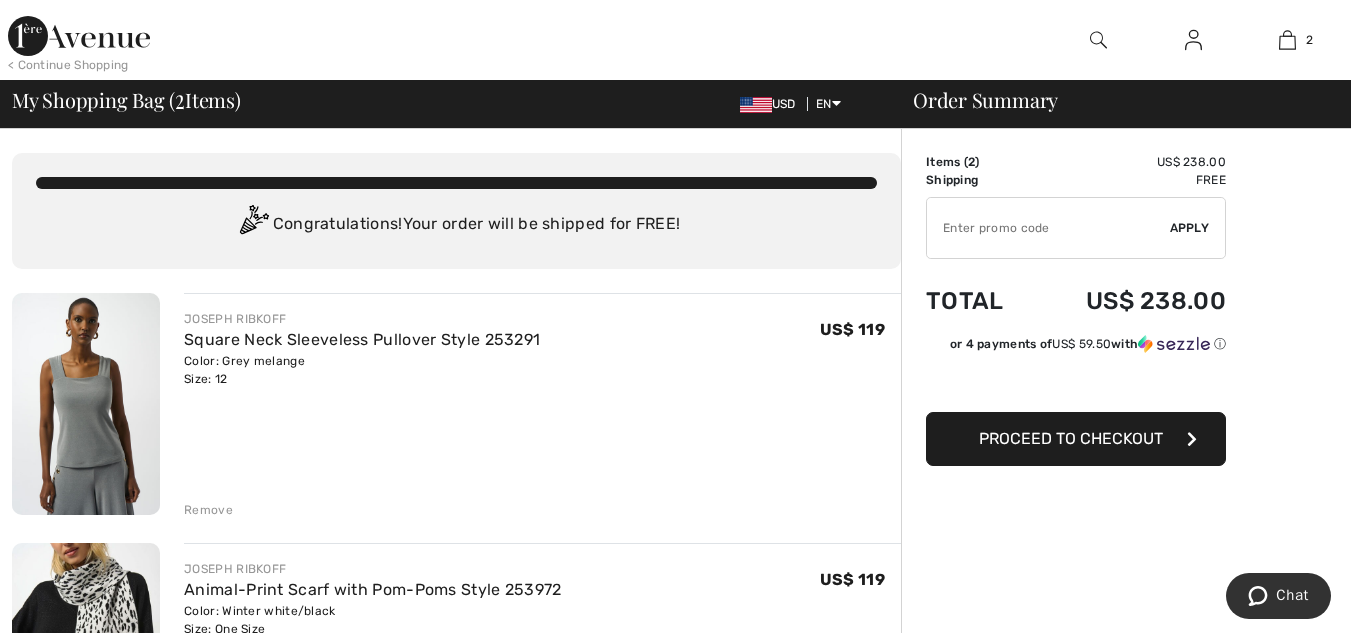 click at bounding box center (1048, 228) 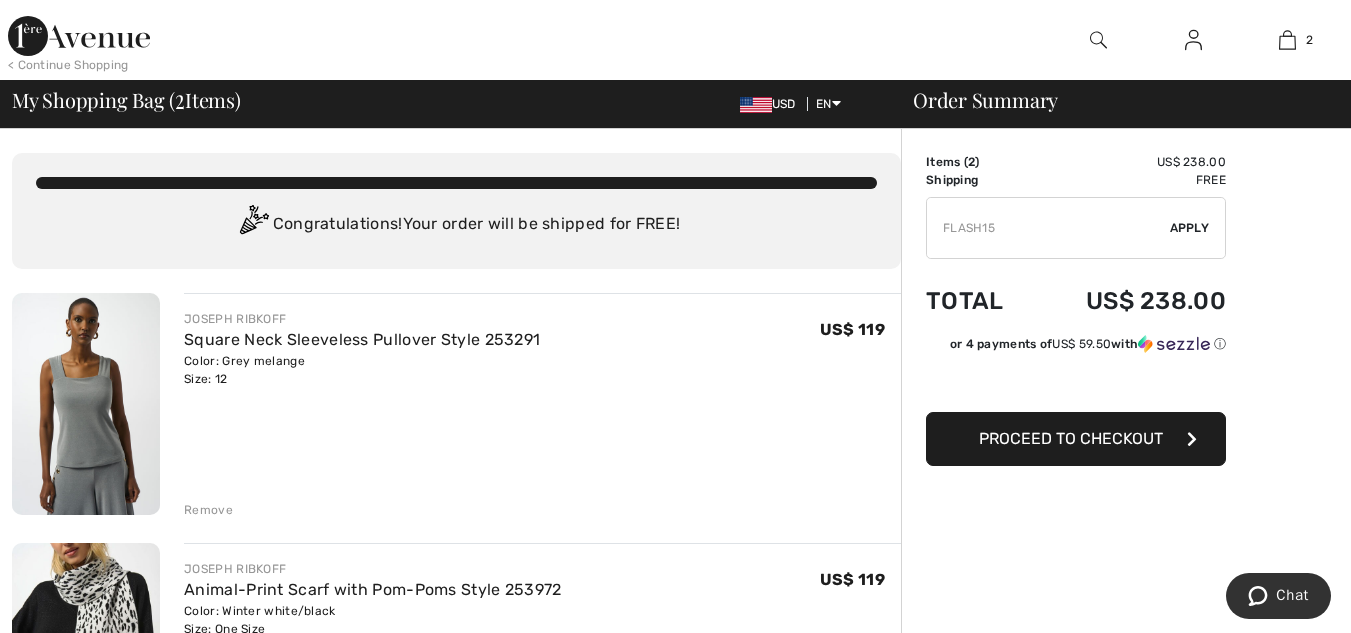 type on "FLASH15" 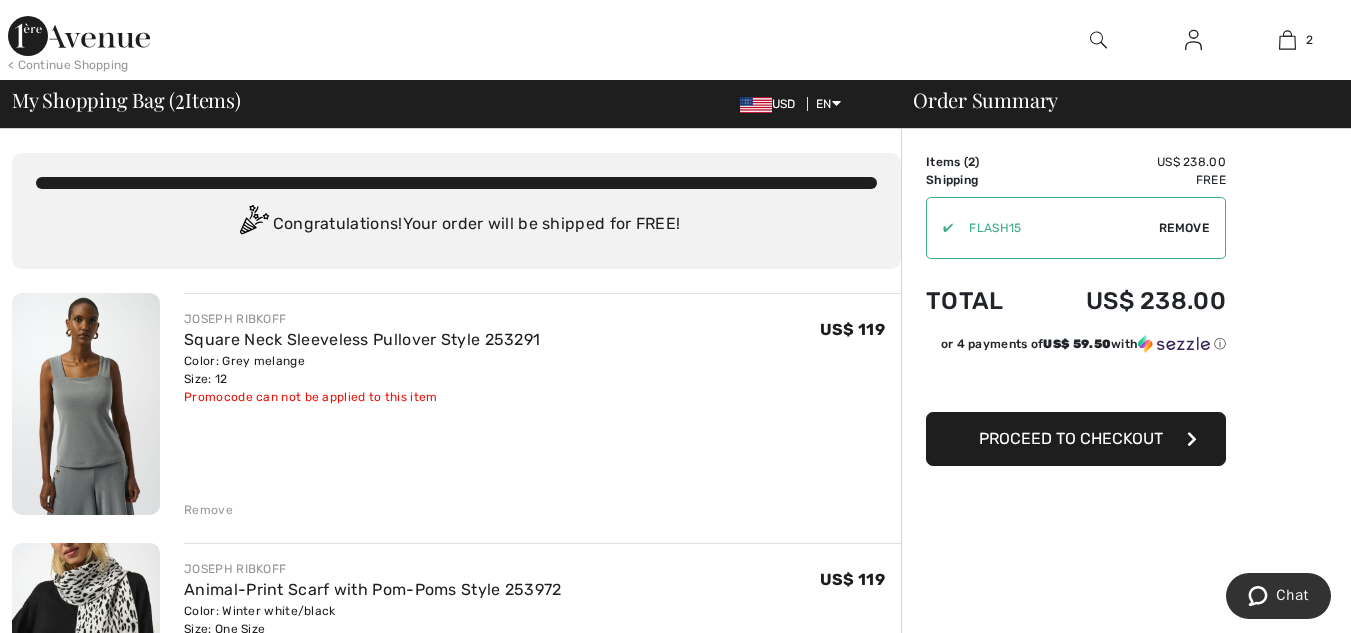 click on "Proceed to Checkout" at bounding box center (1071, 438) 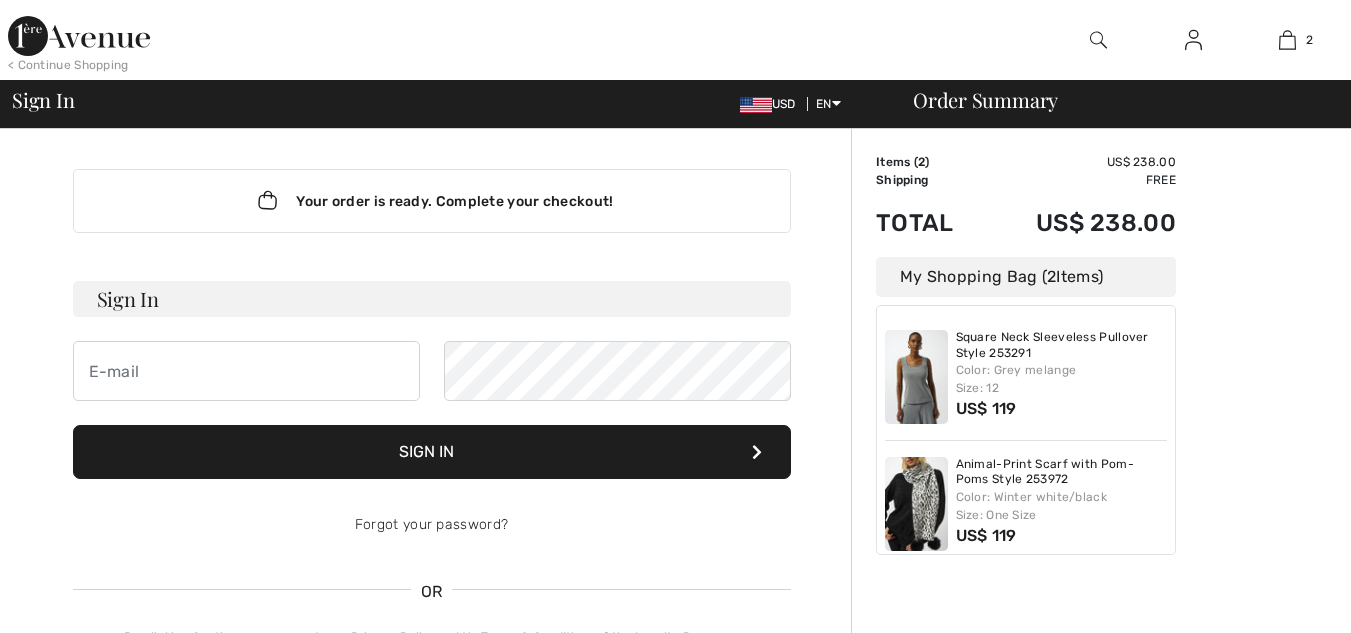 scroll, scrollTop: 0, scrollLeft: 0, axis: both 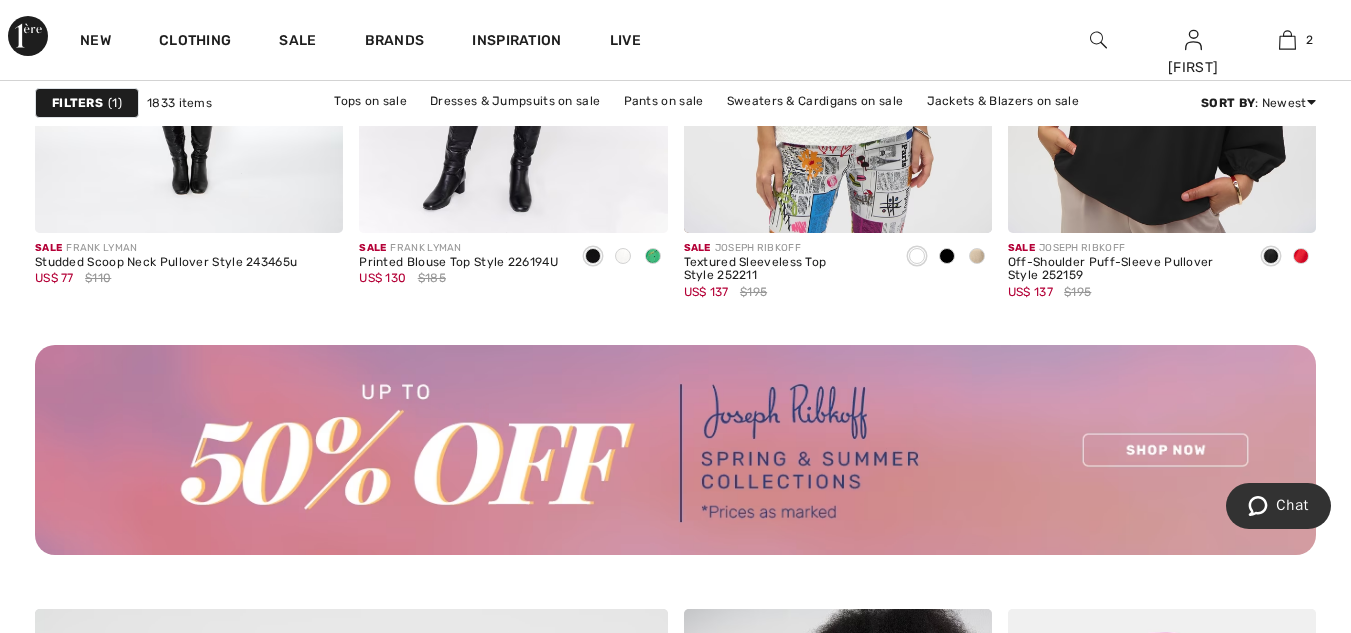 click at bounding box center (675, 450) 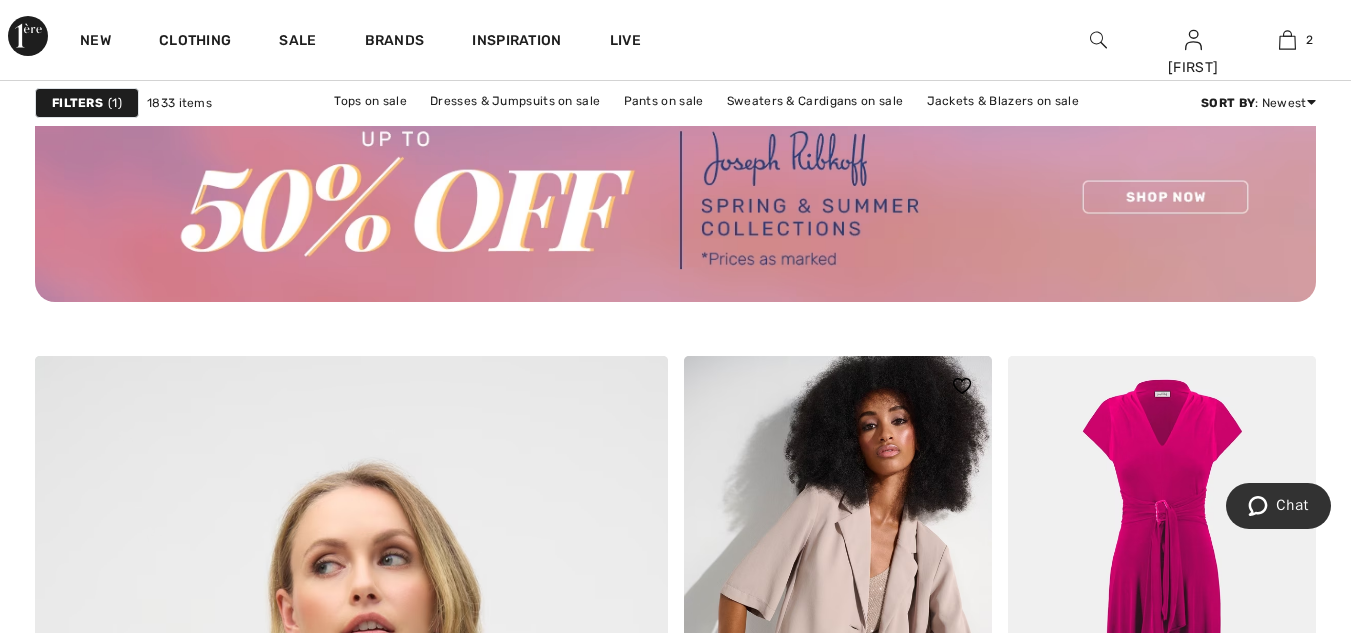 scroll, scrollTop: 4600, scrollLeft: 0, axis: vertical 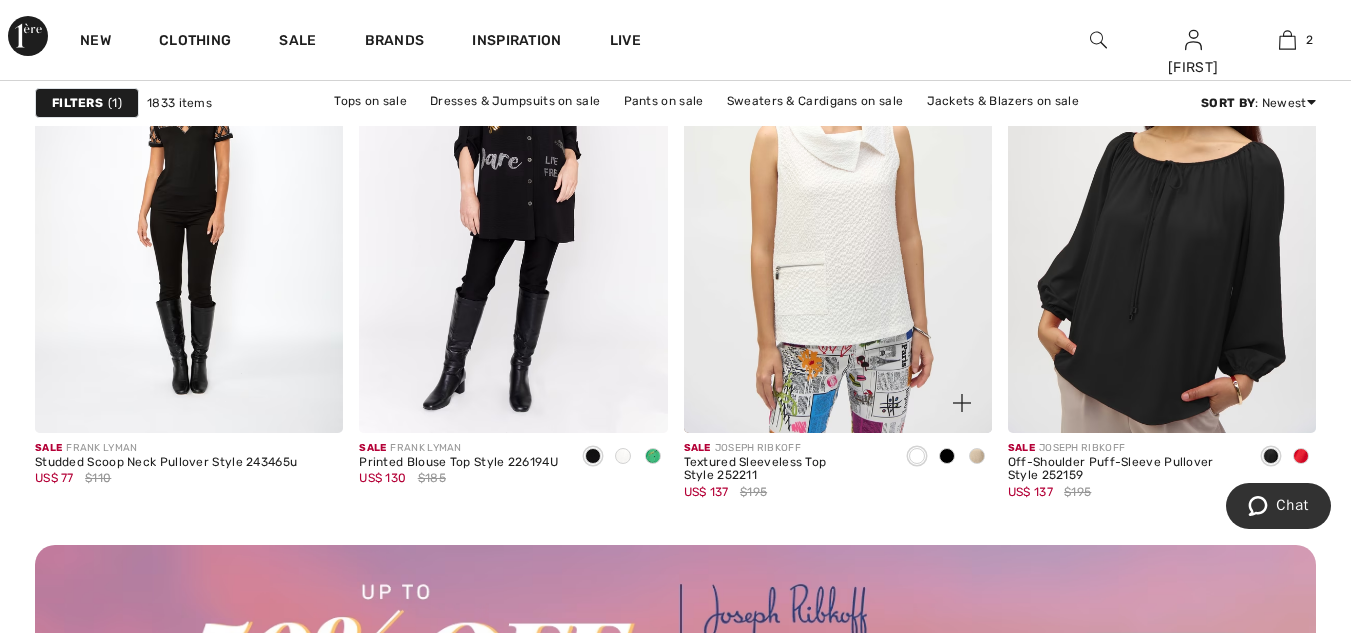 click at bounding box center (917, 456) 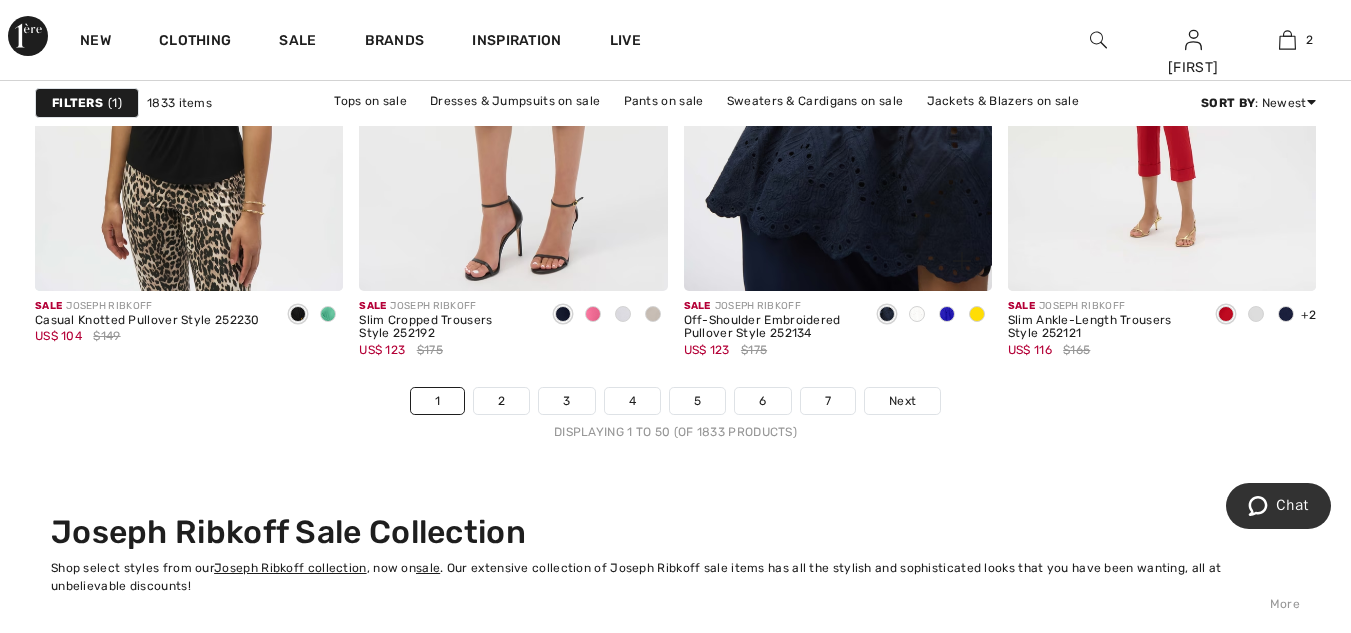 scroll, scrollTop: 8800, scrollLeft: 0, axis: vertical 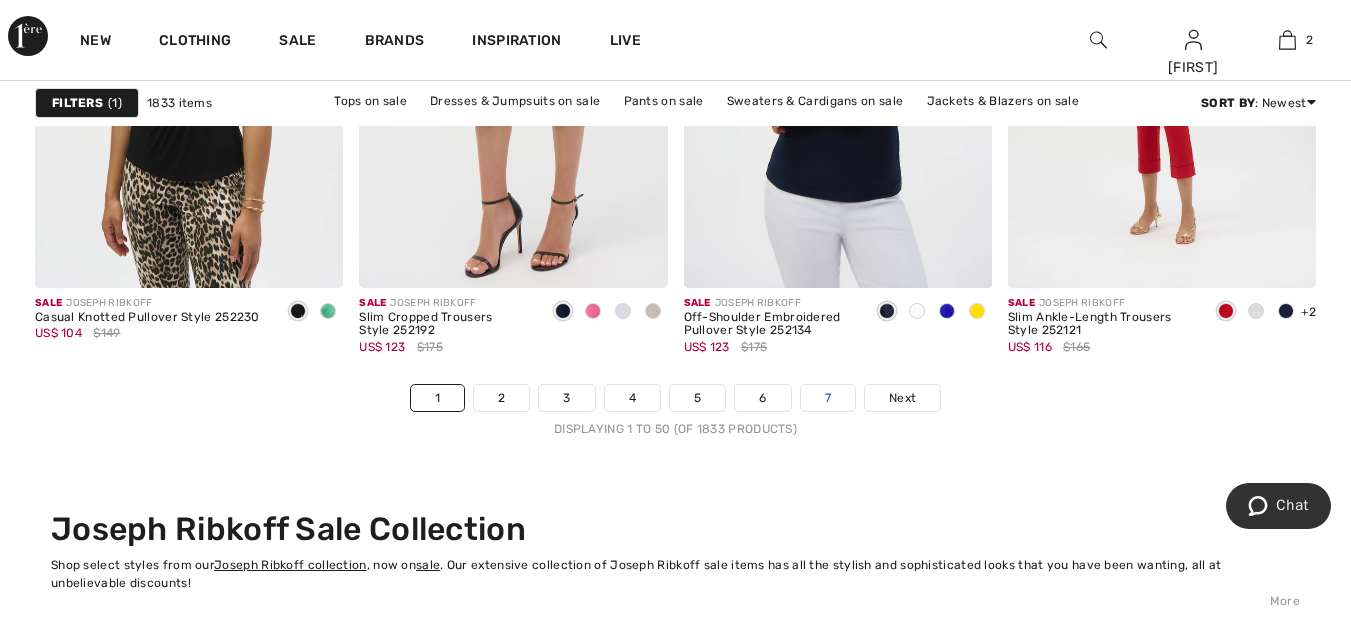 click on "7" at bounding box center [828, 398] 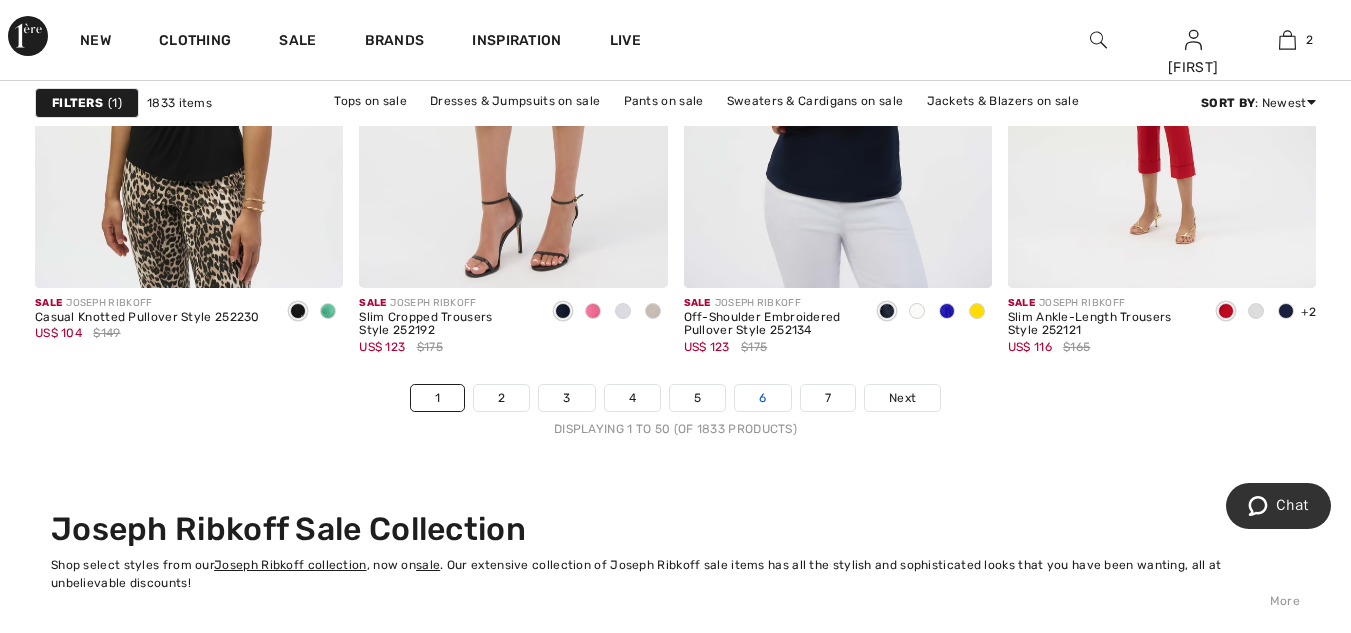 click on "6" at bounding box center (762, 398) 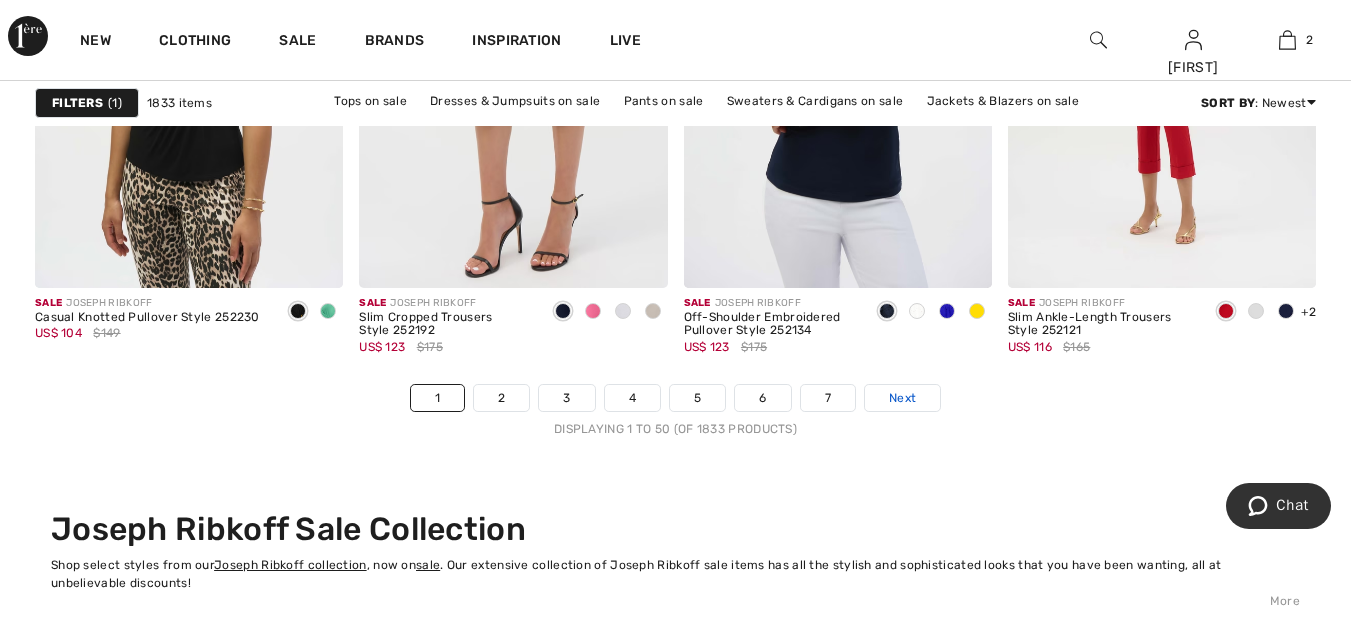 click on "Next" at bounding box center (902, 398) 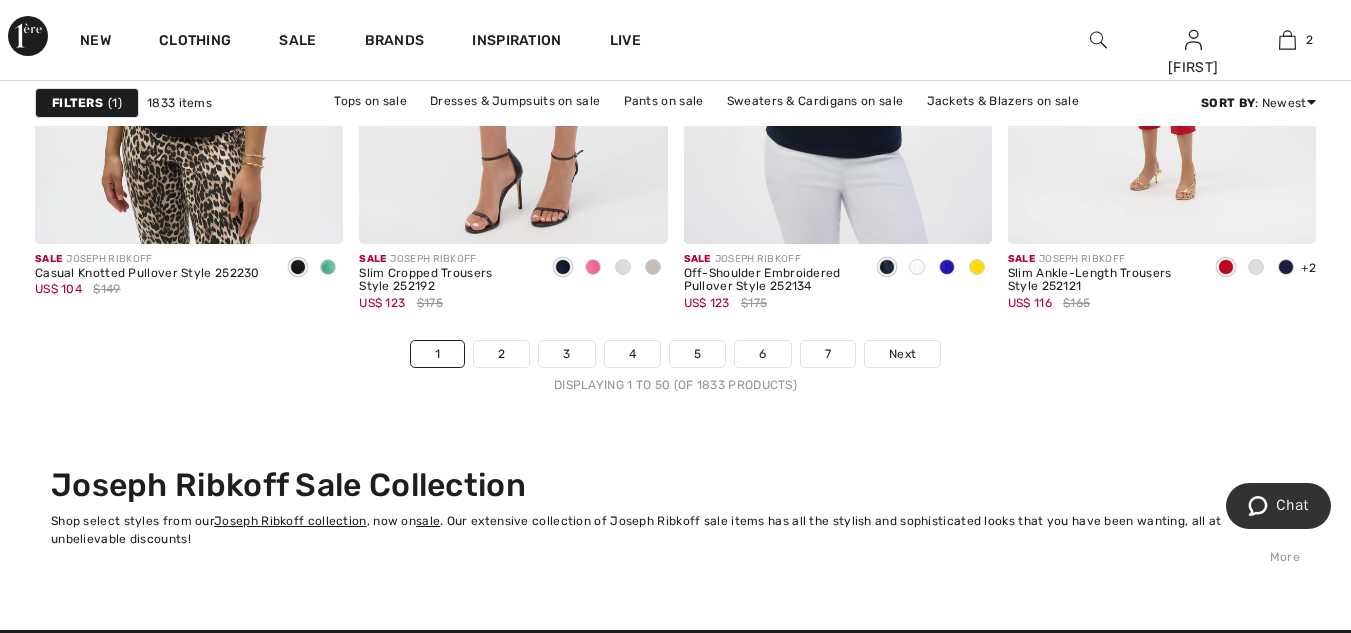 scroll, scrollTop: 8800, scrollLeft: 0, axis: vertical 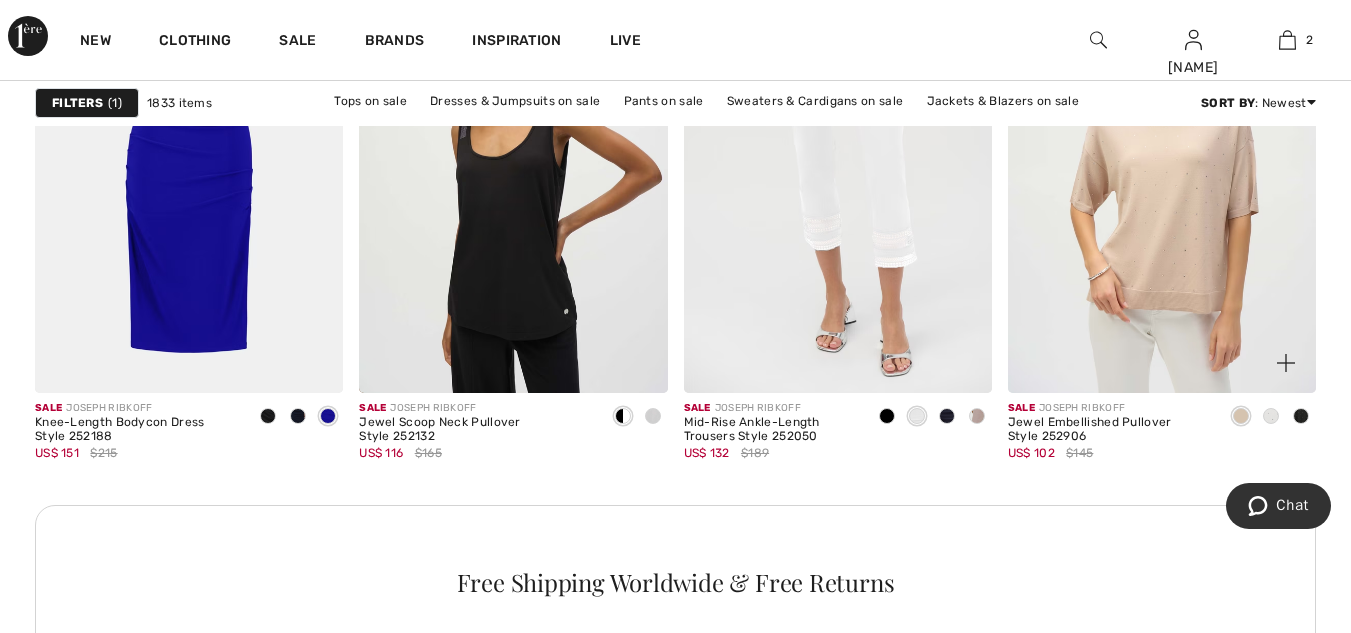 click at bounding box center [1241, 416] 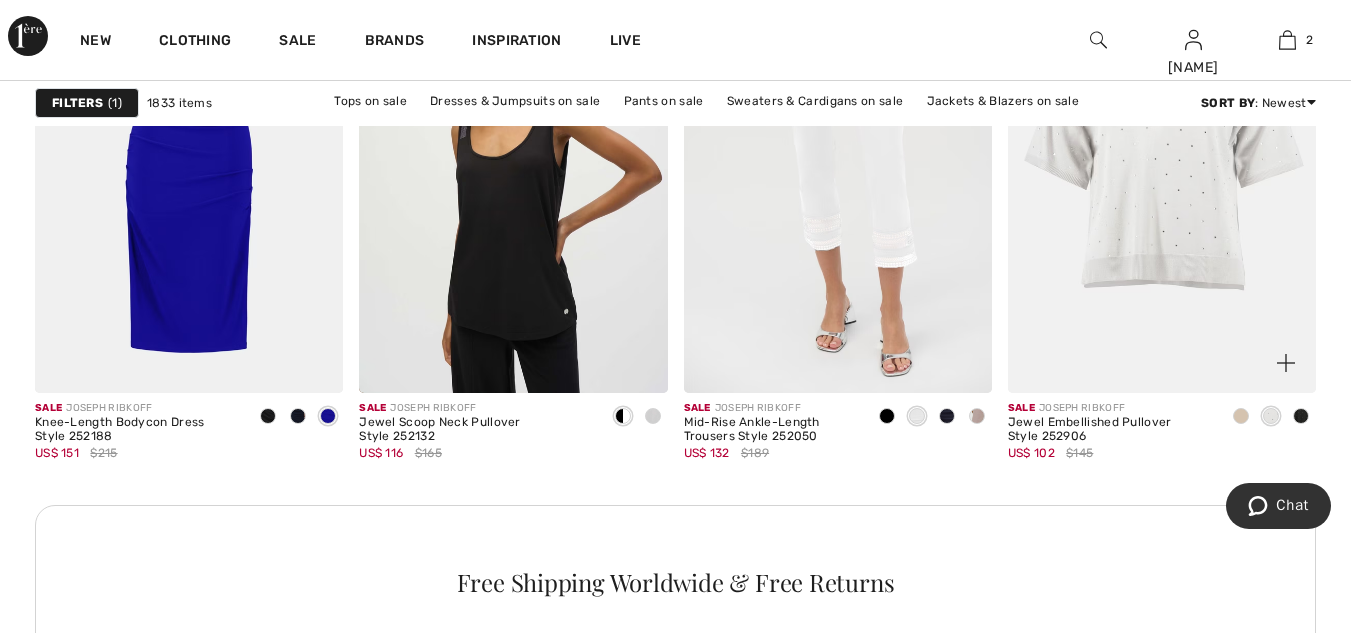 click at bounding box center (1301, 416) 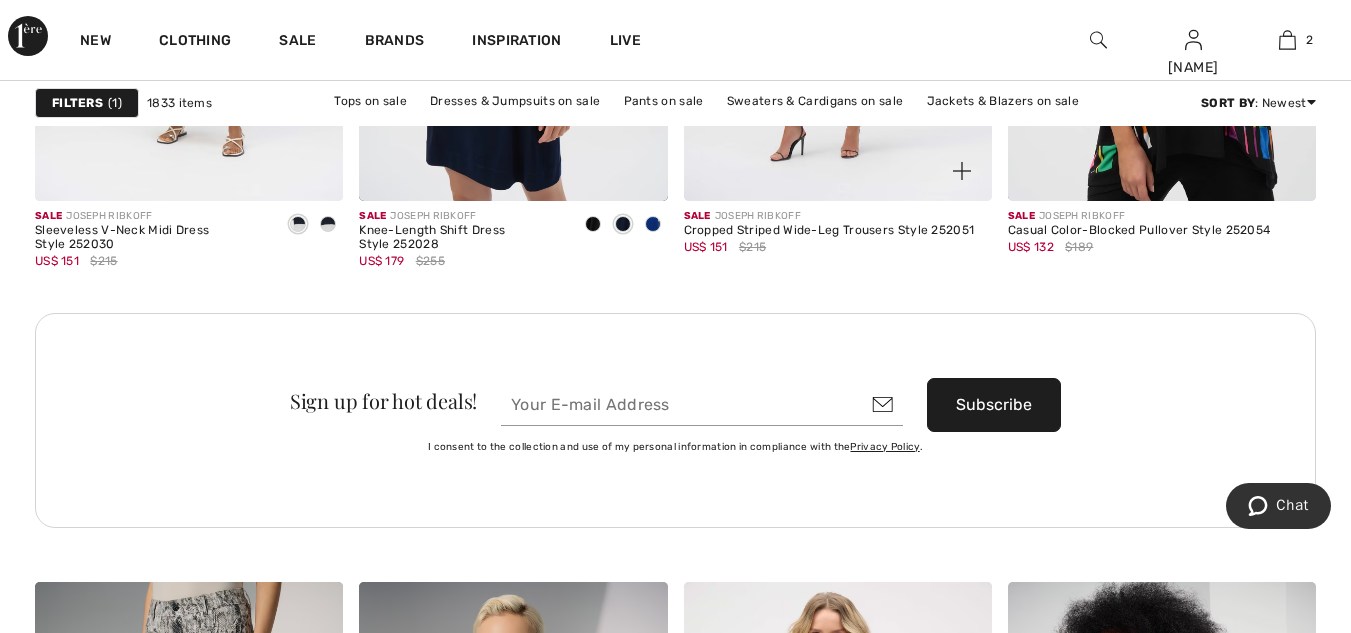 scroll, scrollTop: 6900, scrollLeft: 0, axis: vertical 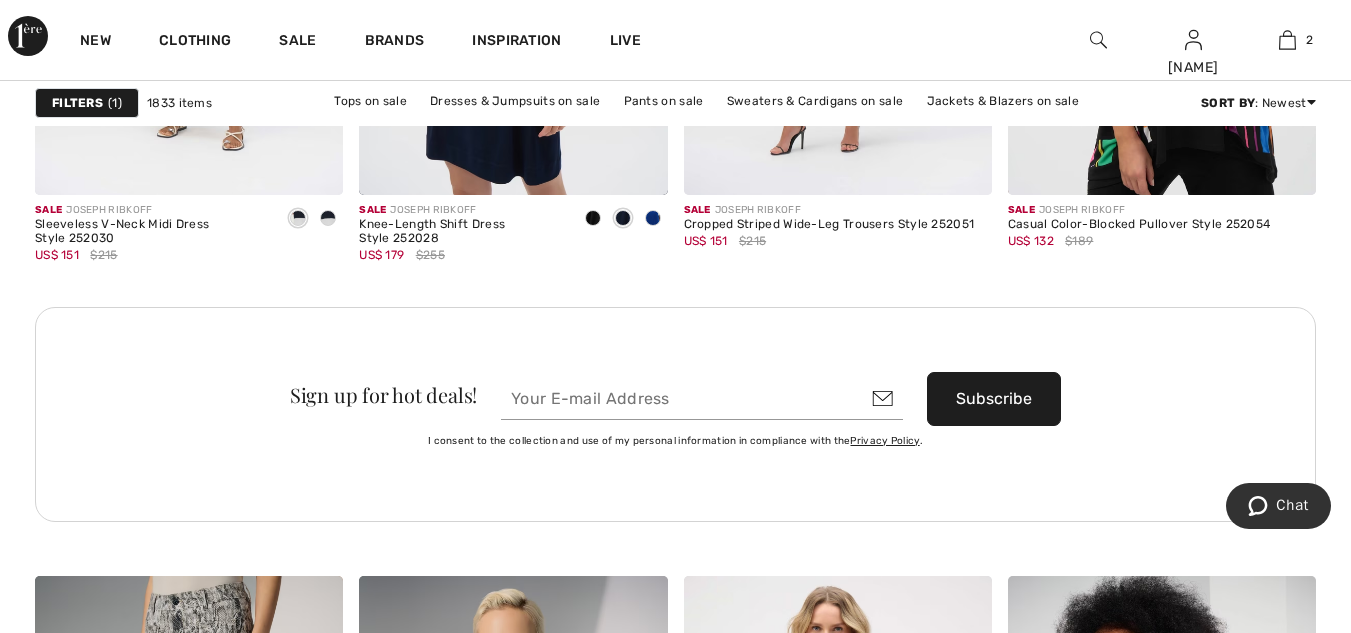 click at bounding box center (702, 399) 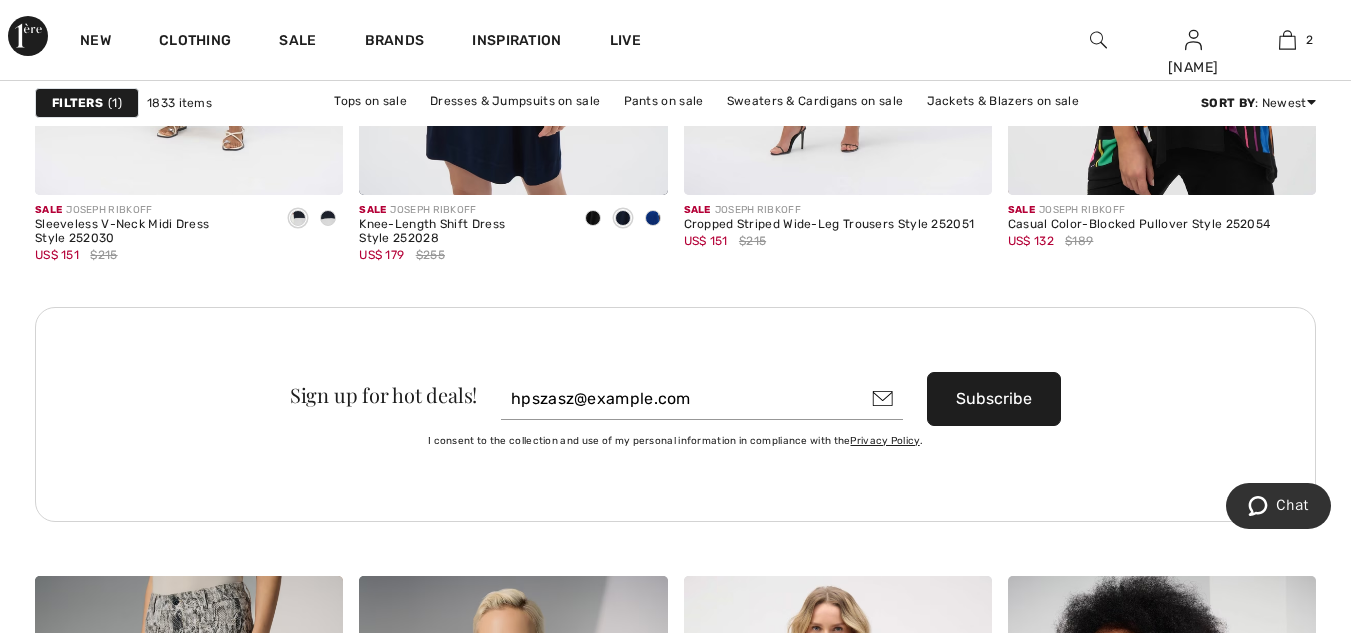 click on "Subscribe" at bounding box center (994, 399) 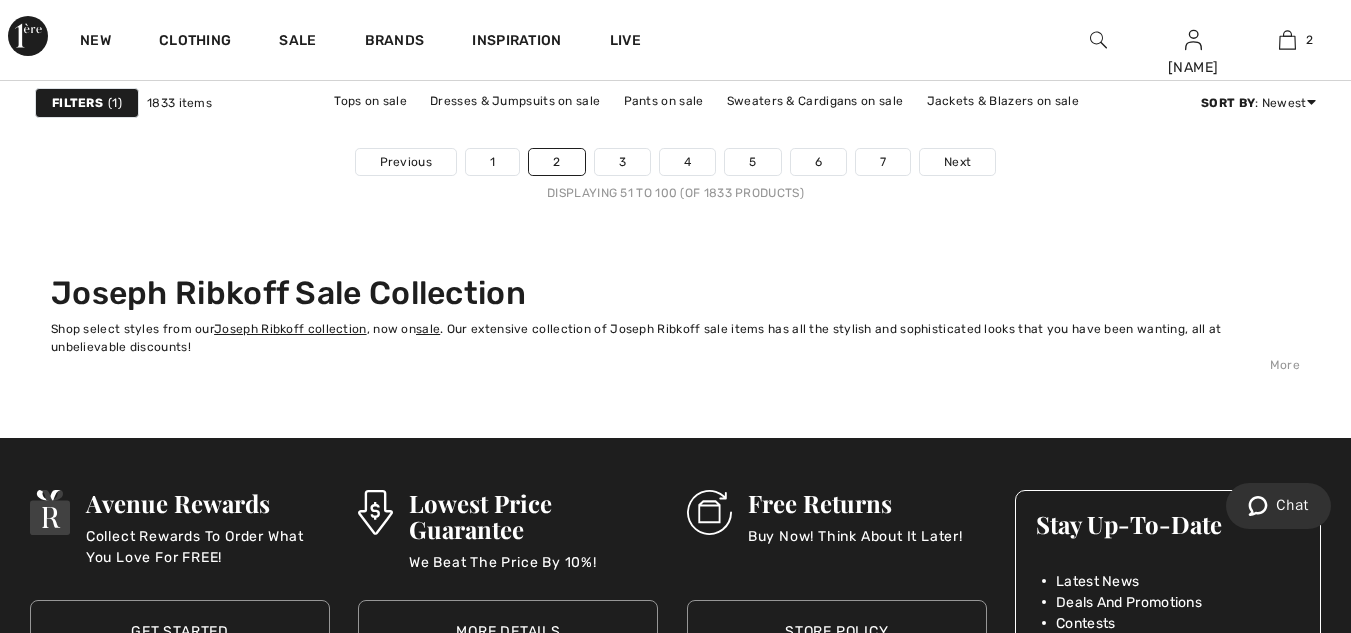scroll, scrollTop: 9200, scrollLeft: 0, axis: vertical 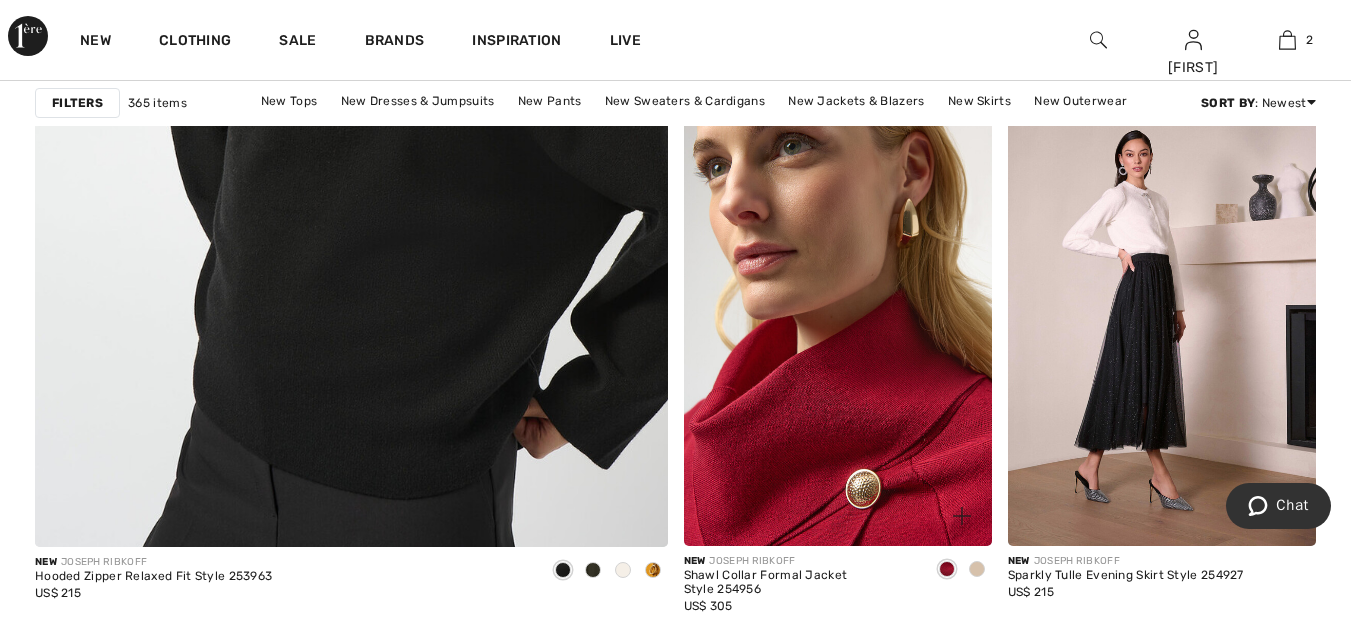 click at bounding box center [838, 315] 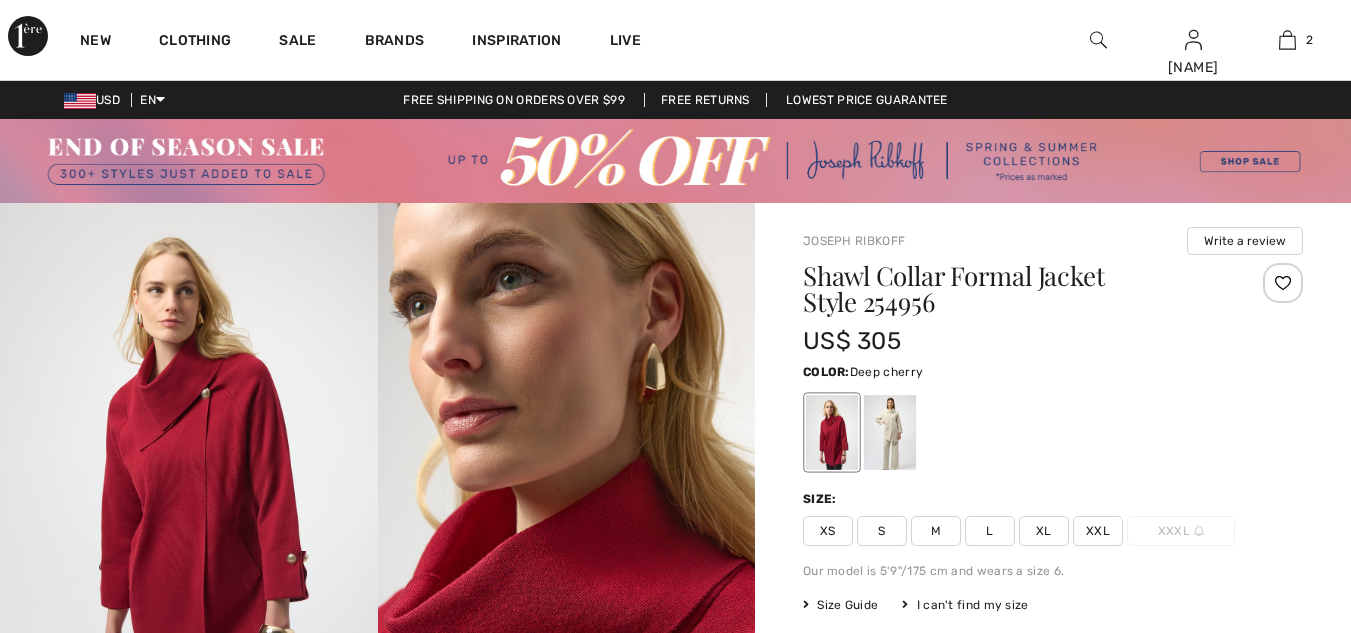 scroll, scrollTop: 0, scrollLeft: 0, axis: both 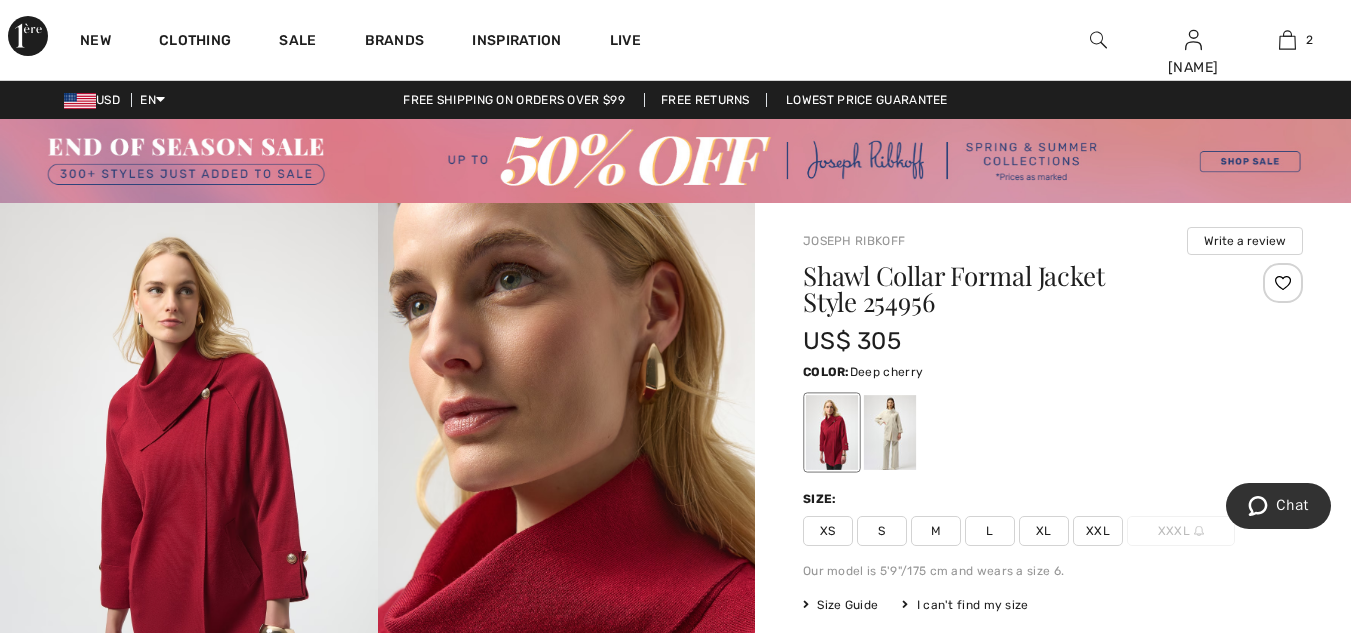 click at bounding box center (832, 433) 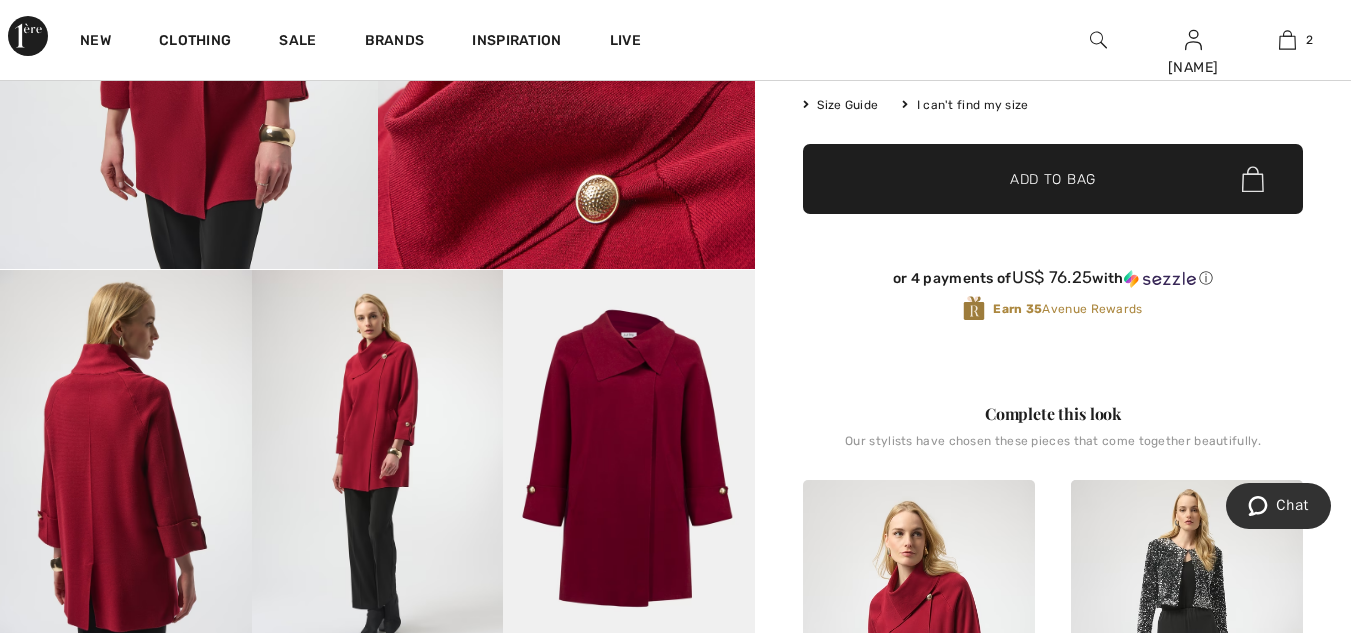 scroll, scrollTop: 600, scrollLeft: 0, axis: vertical 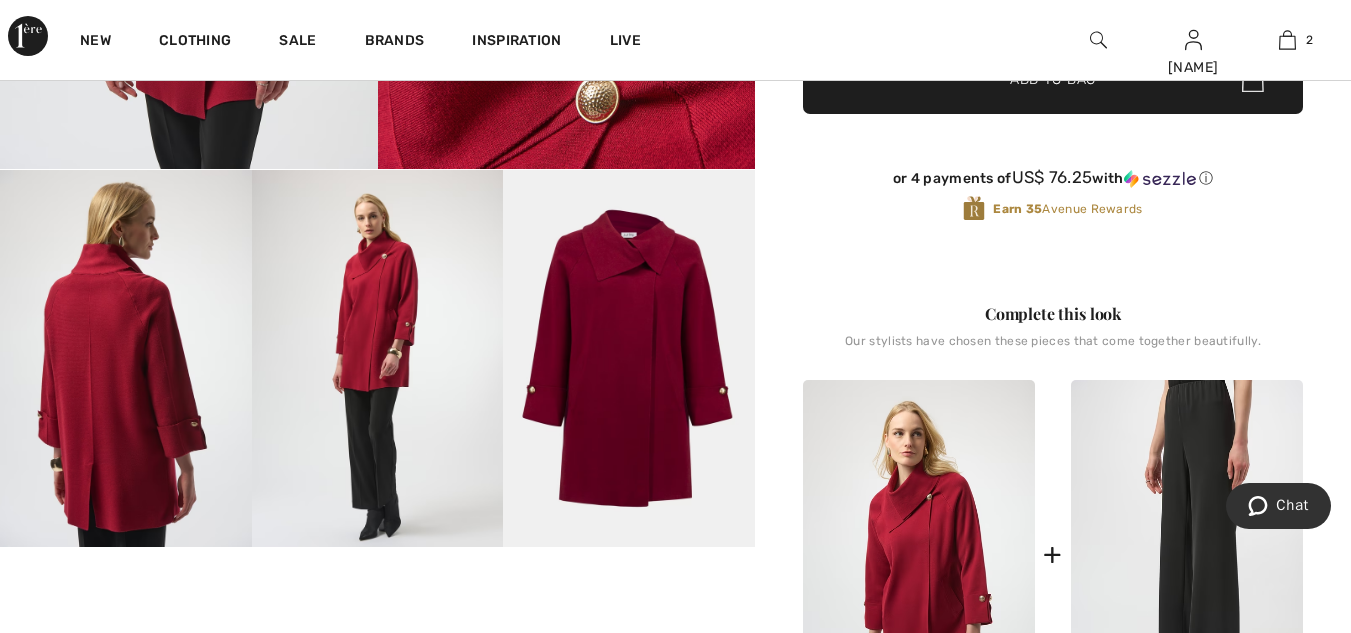 click at bounding box center (1187, 554) 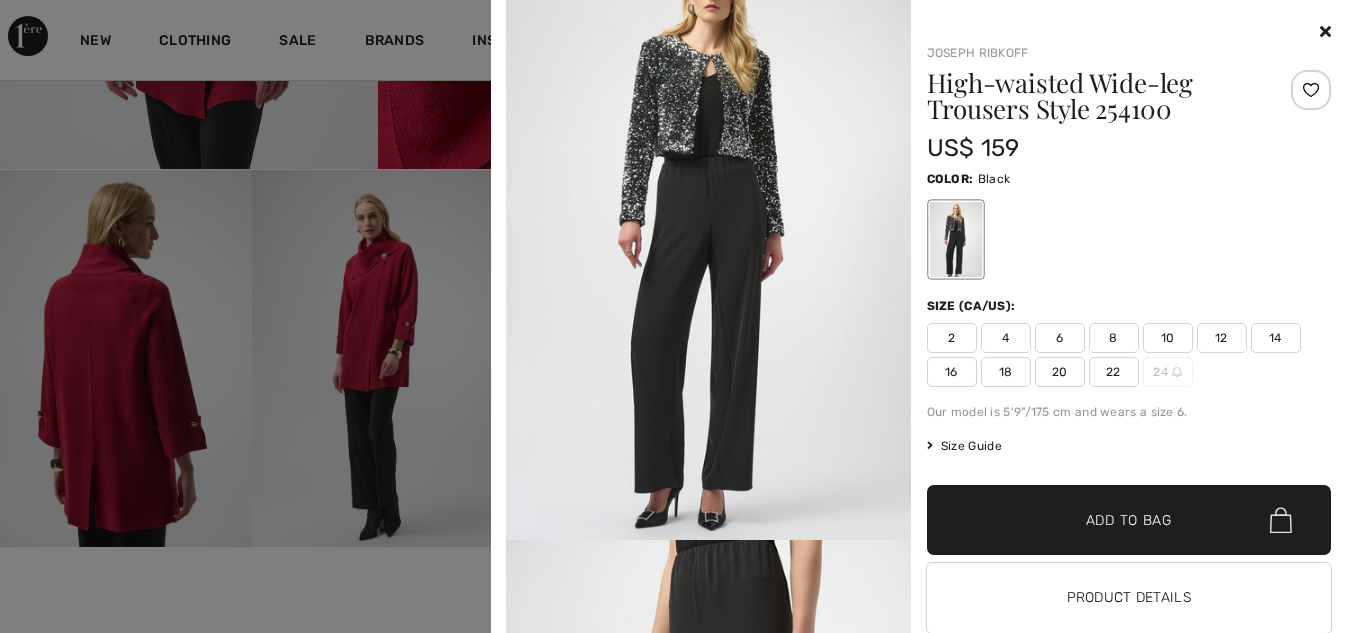 scroll, scrollTop: 100, scrollLeft: 0, axis: vertical 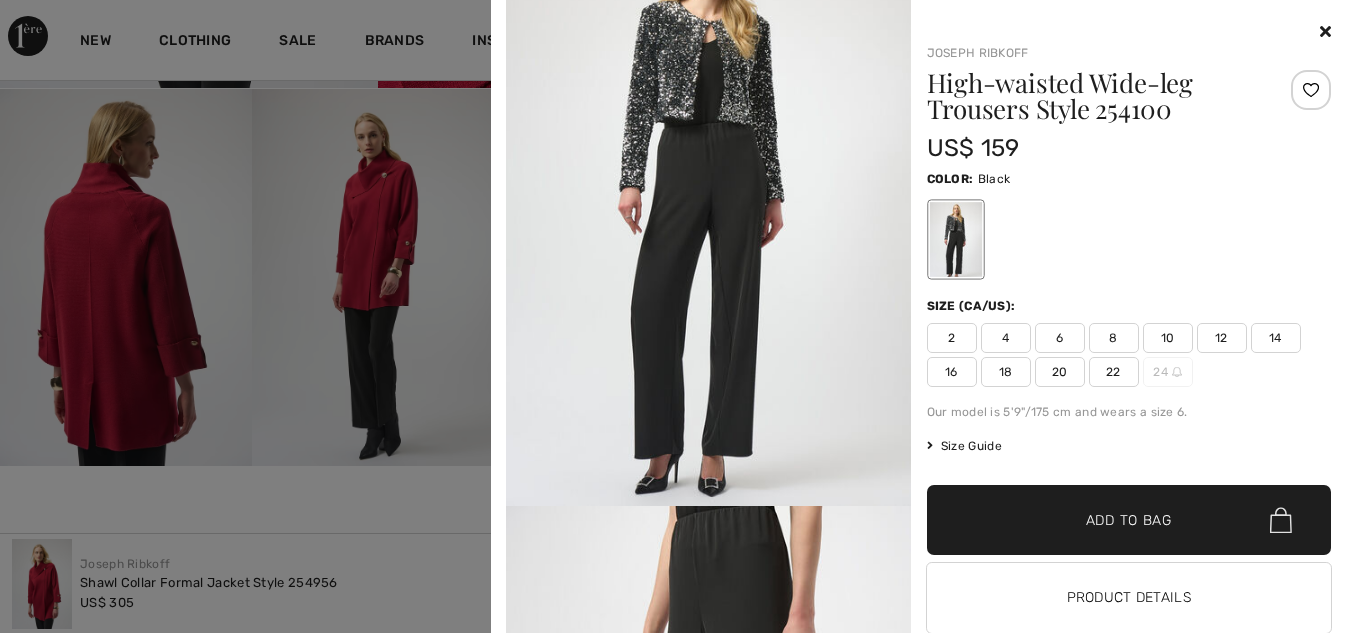 click at bounding box center [708, 809] 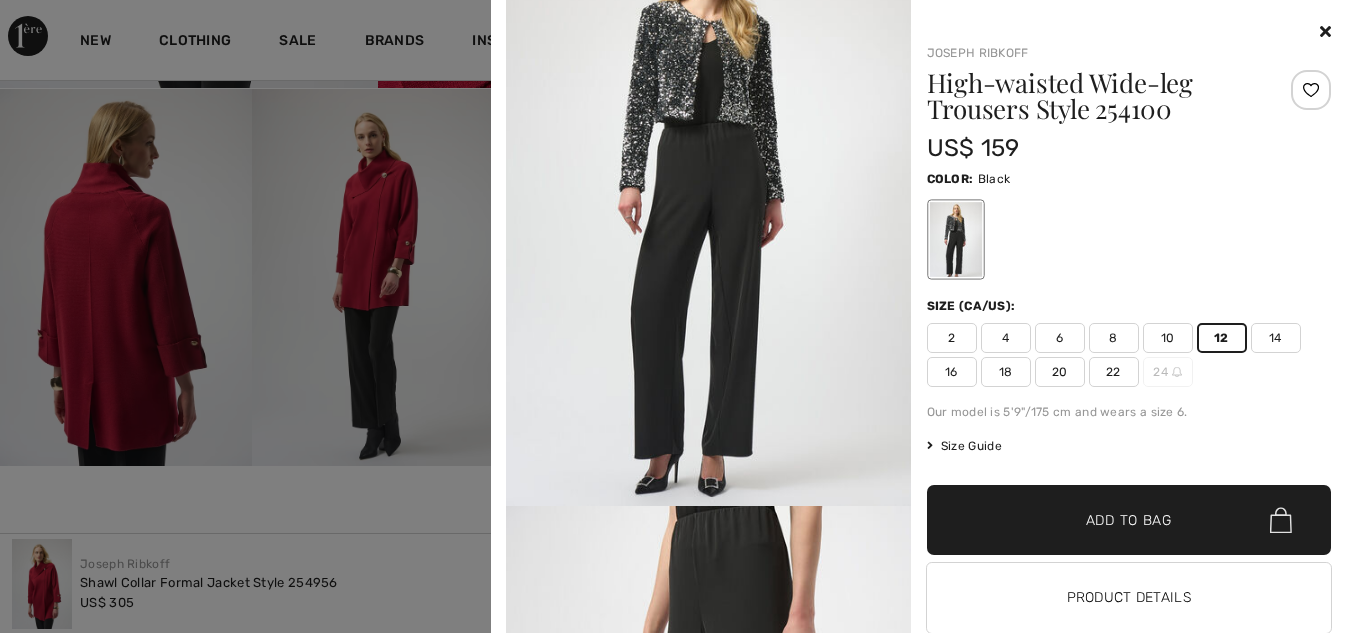 click on "Add to Bag" at bounding box center [1129, 520] 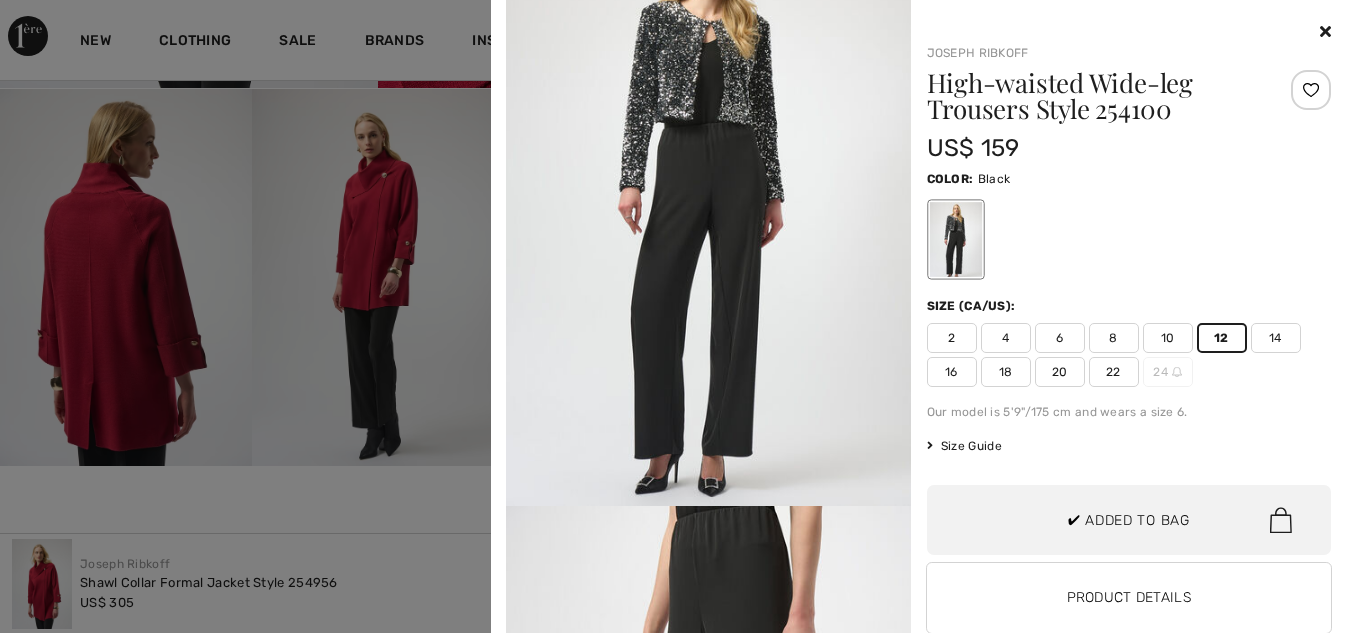 scroll, scrollTop: 218, scrollLeft: 0, axis: vertical 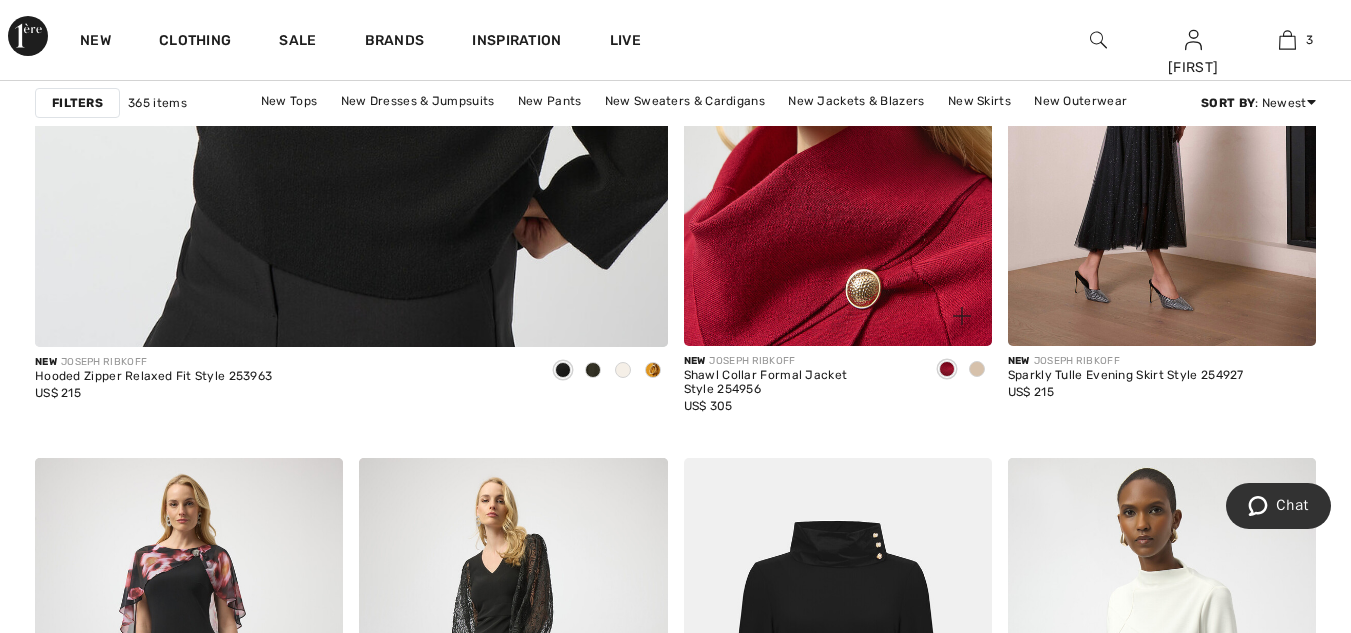 click at bounding box center (838, 115) 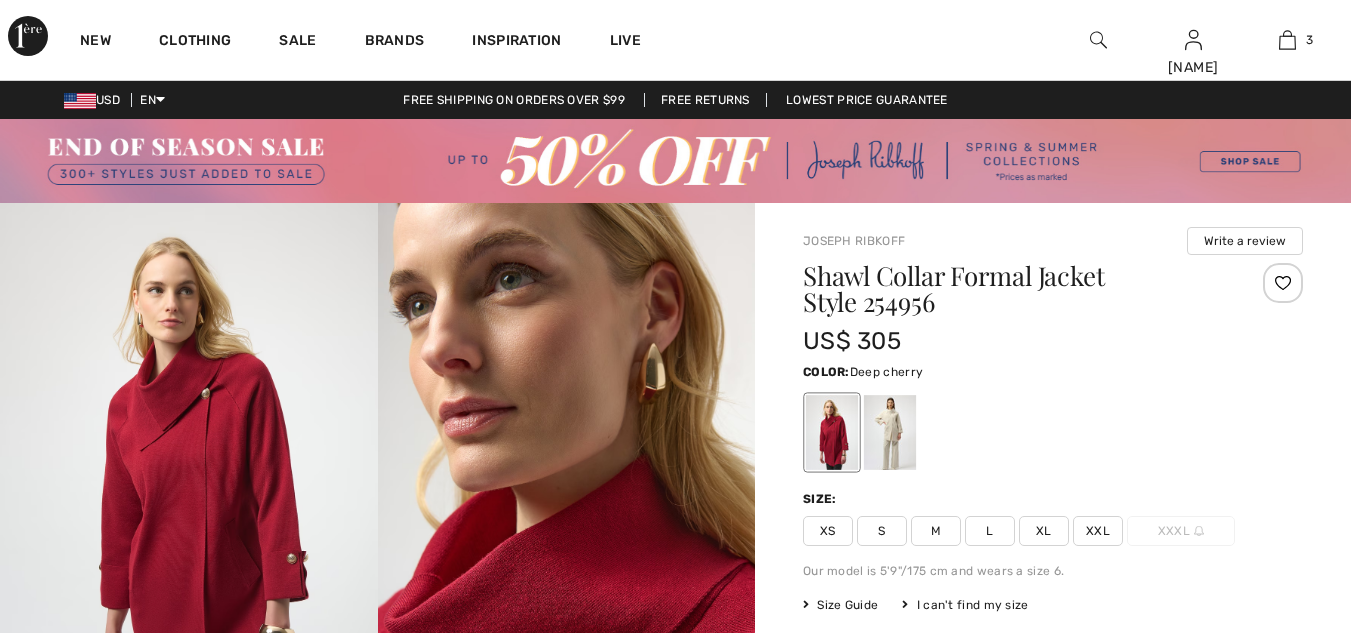 scroll, scrollTop: 100, scrollLeft: 0, axis: vertical 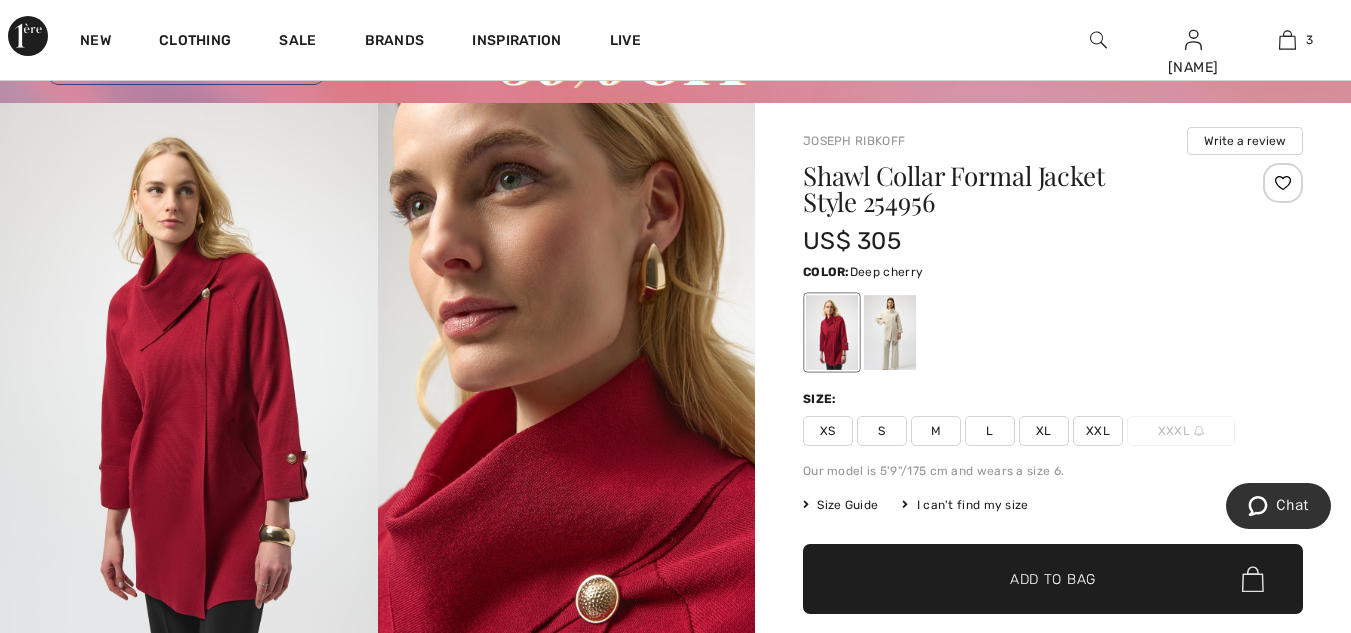 click at bounding box center (832, 333) 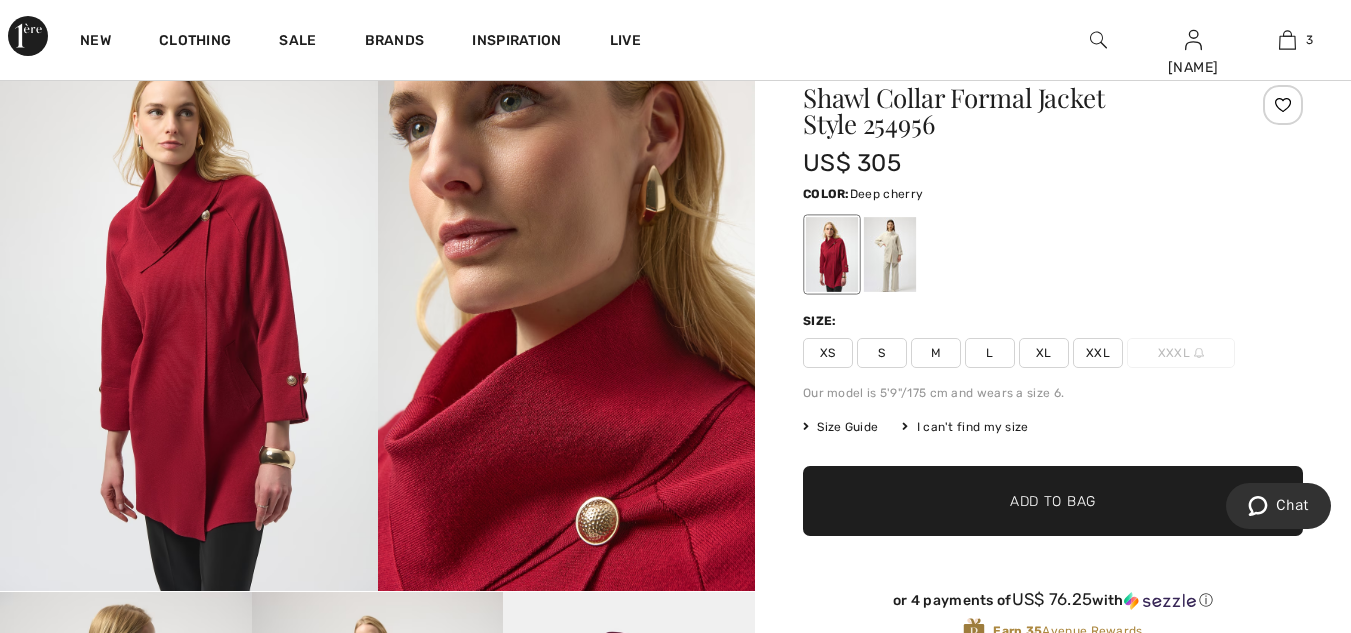 scroll, scrollTop: 200, scrollLeft: 0, axis: vertical 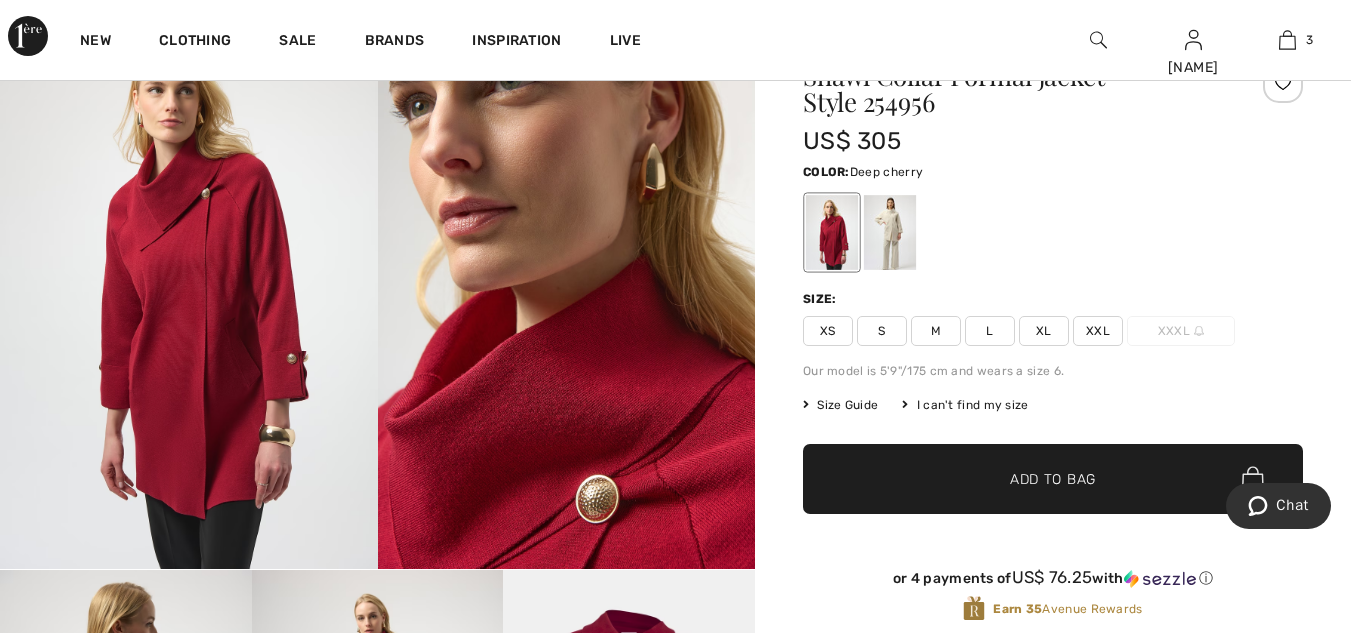 click on "Add to Bag" at bounding box center [1053, 479] 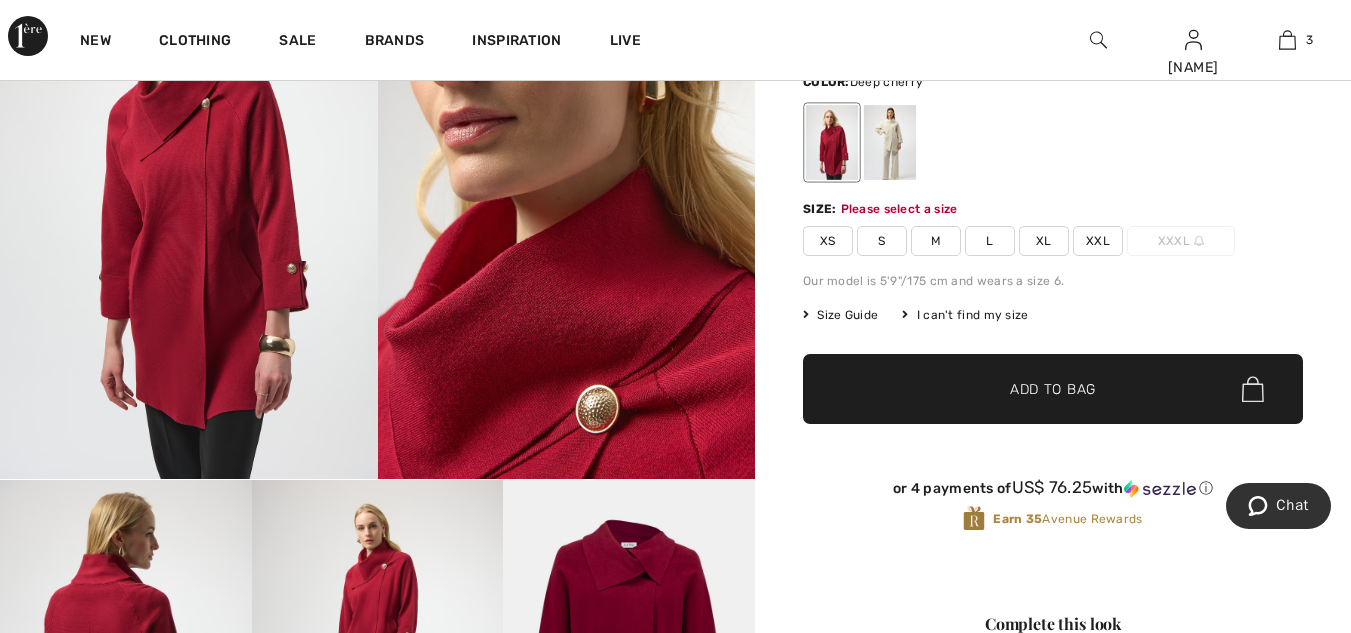 scroll, scrollTop: 330, scrollLeft: 0, axis: vertical 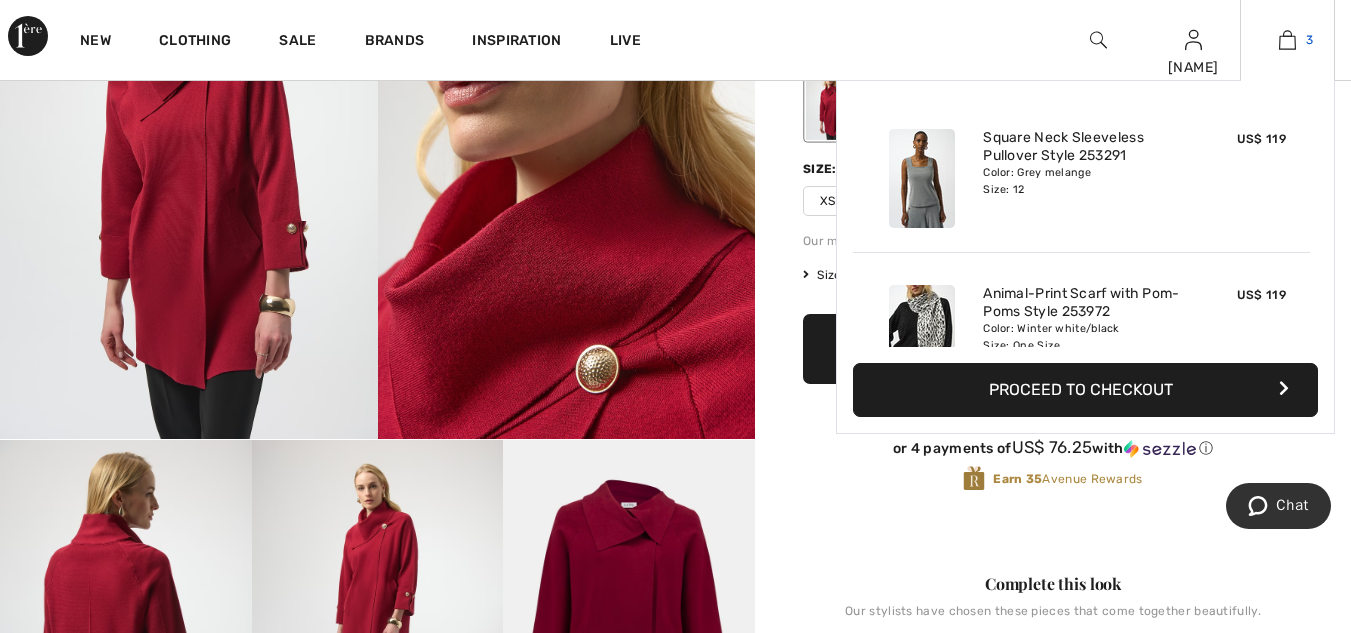 click at bounding box center [1287, 40] 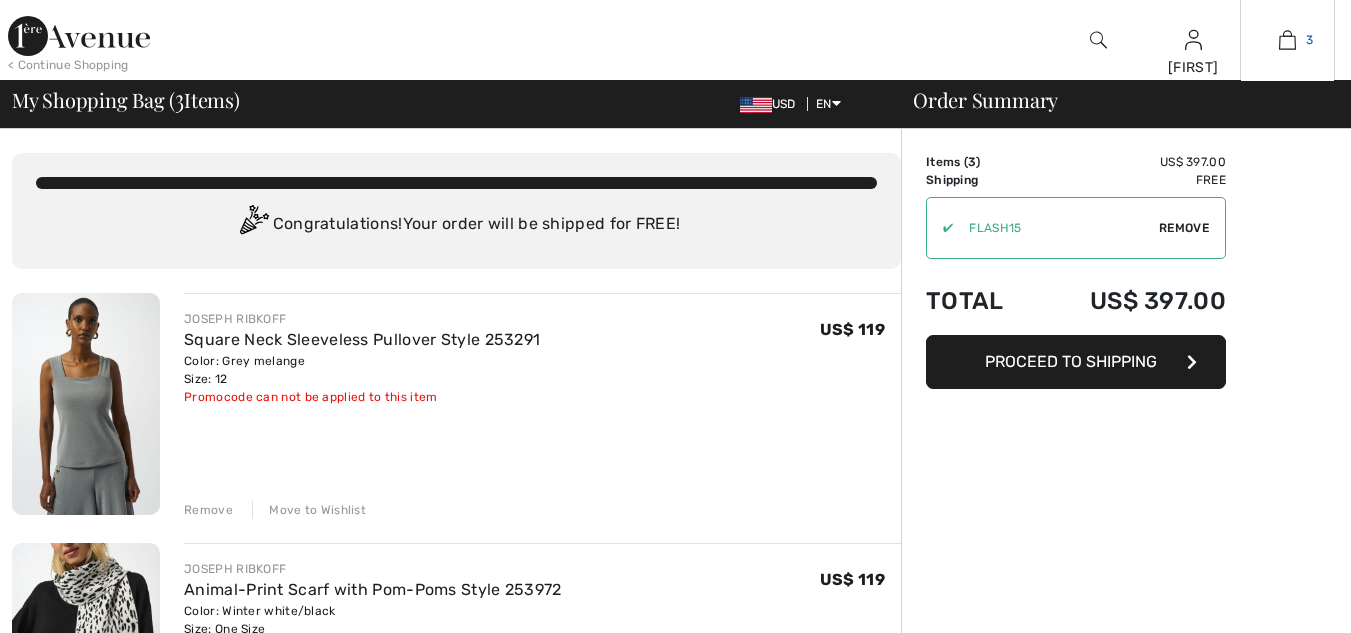 scroll, scrollTop: 0, scrollLeft: 0, axis: both 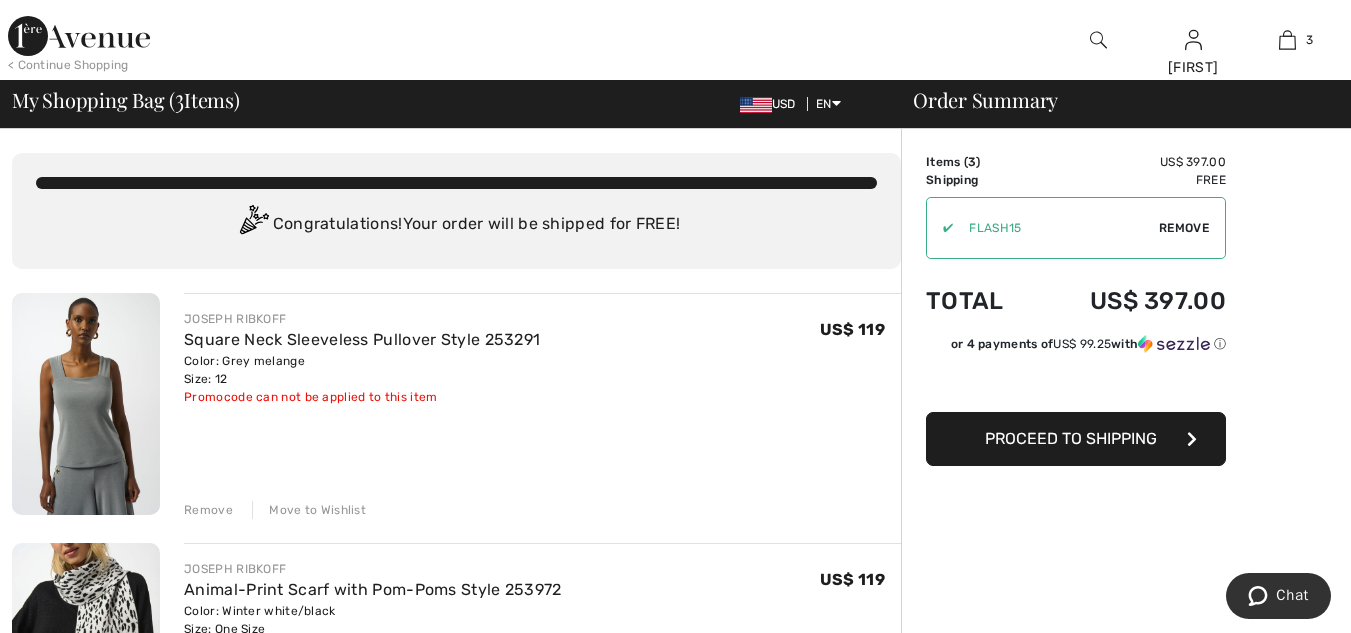 drag, startPoint x: 347, startPoint y: 60, endPoint x: 310, endPoint y: 42, distance: 41.14608 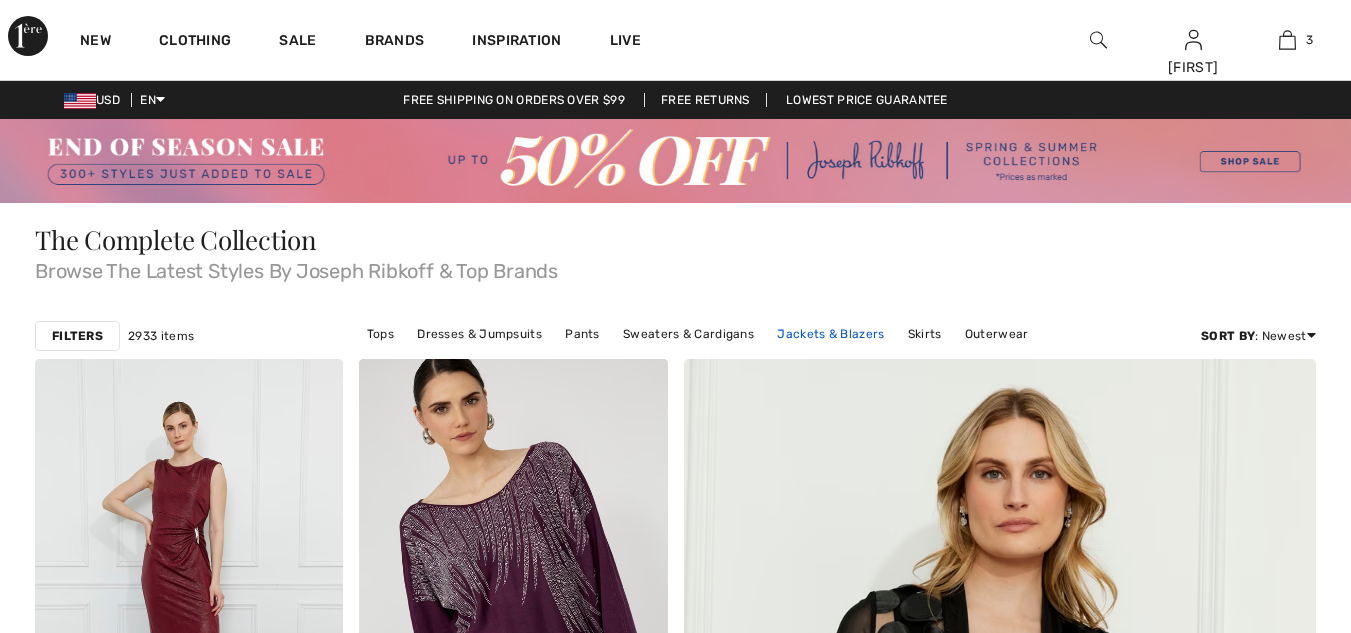 scroll, scrollTop: 0, scrollLeft: 0, axis: both 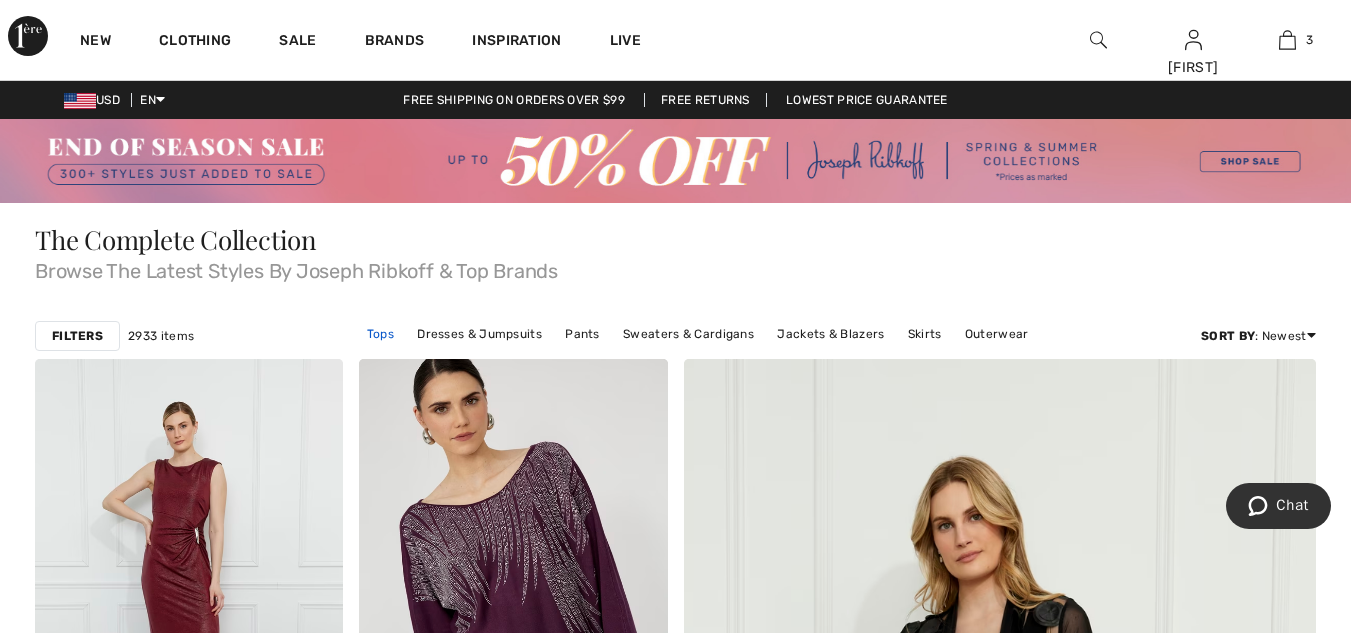 click on "Tops" at bounding box center (380, 334) 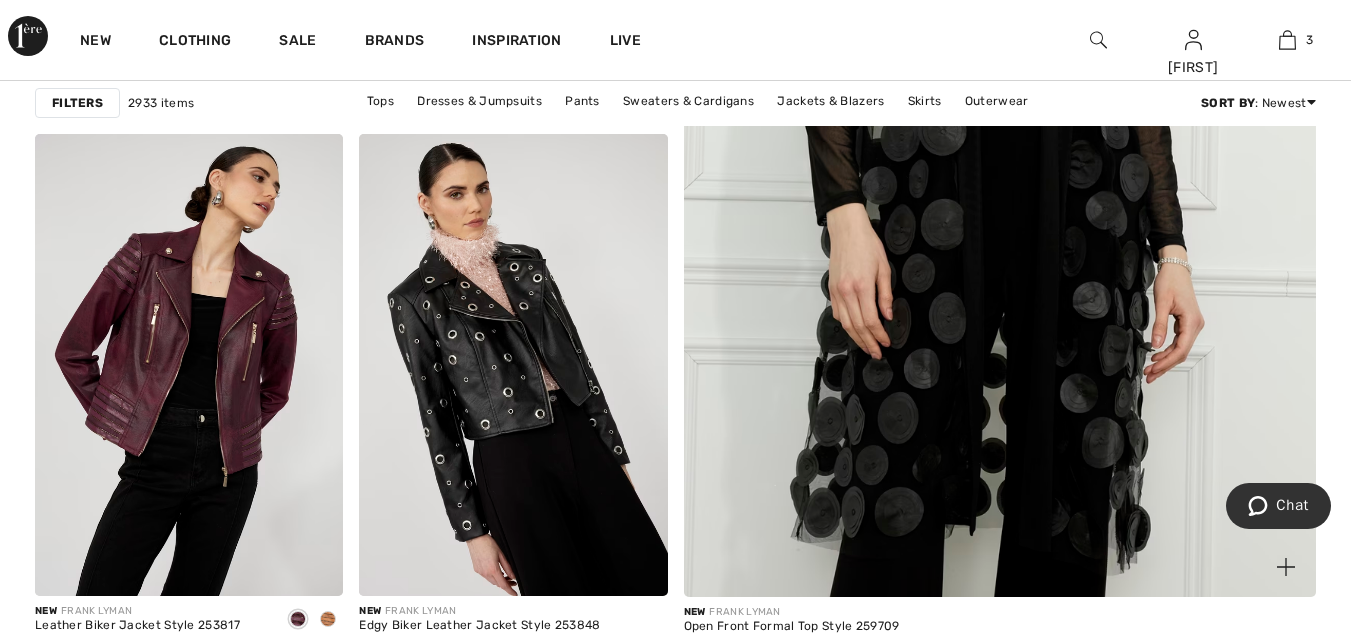 scroll, scrollTop: 801, scrollLeft: 0, axis: vertical 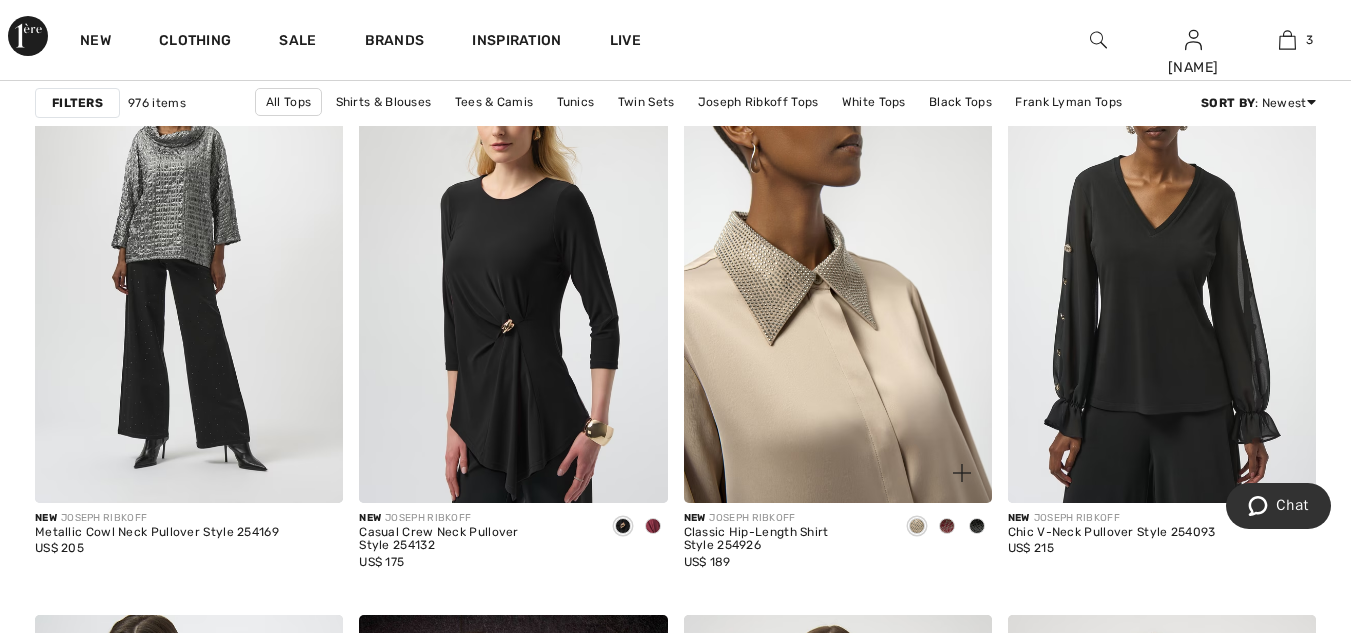 click at bounding box center [838, 271] 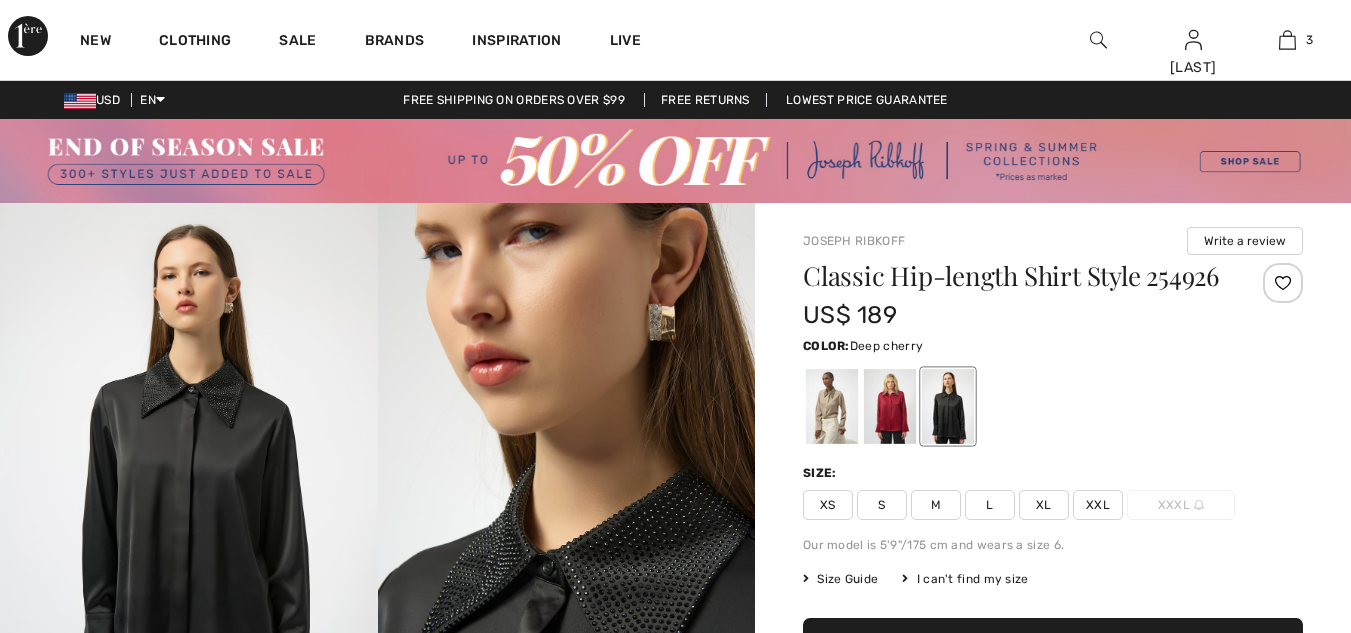 scroll, scrollTop: 0, scrollLeft: 0, axis: both 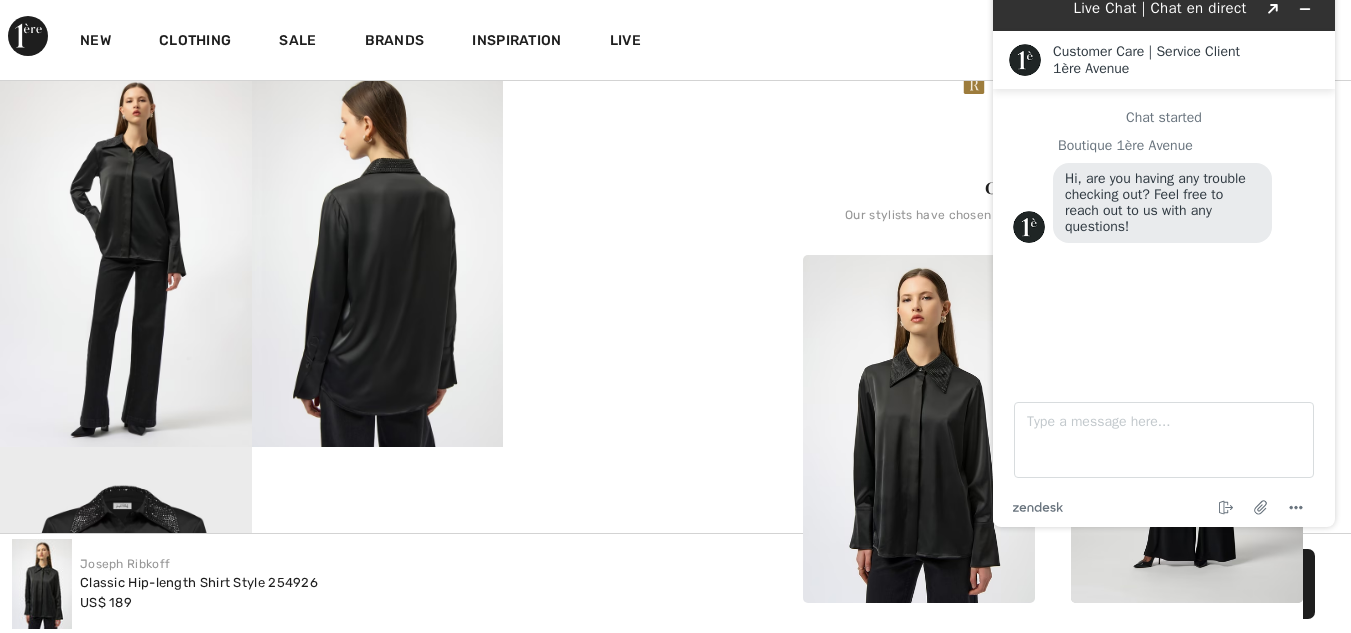 click on "Chat started Boutique 1ère Avenue Hi, are you having any trouble checking out? Feel free to reach out to us with any questions!" at bounding box center (1164, 228) 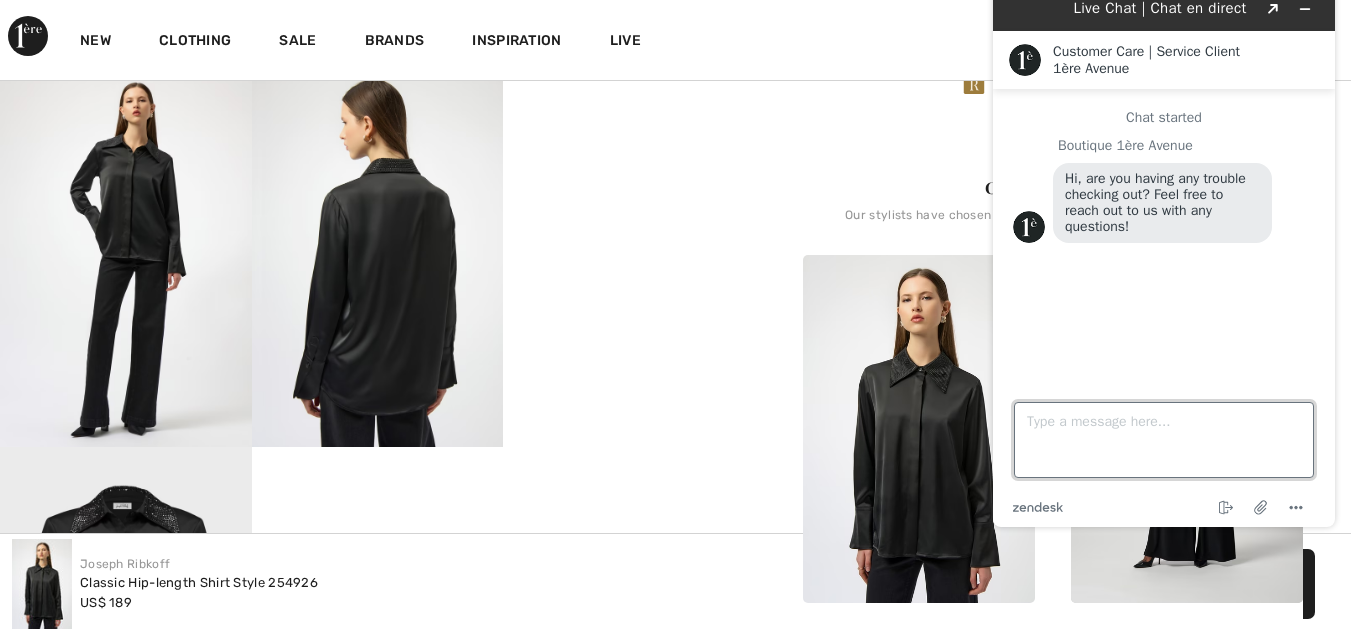 click on "Type a message here..." at bounding box center [1164, 440] 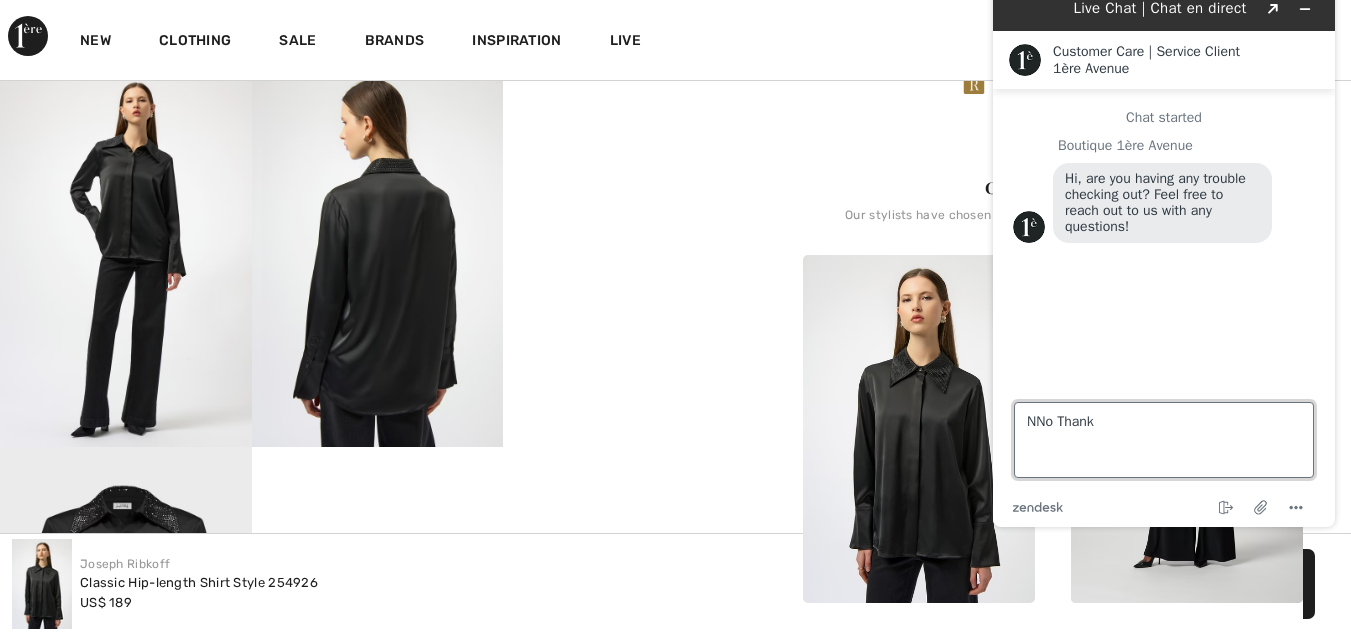 type on "NNo Thanks" 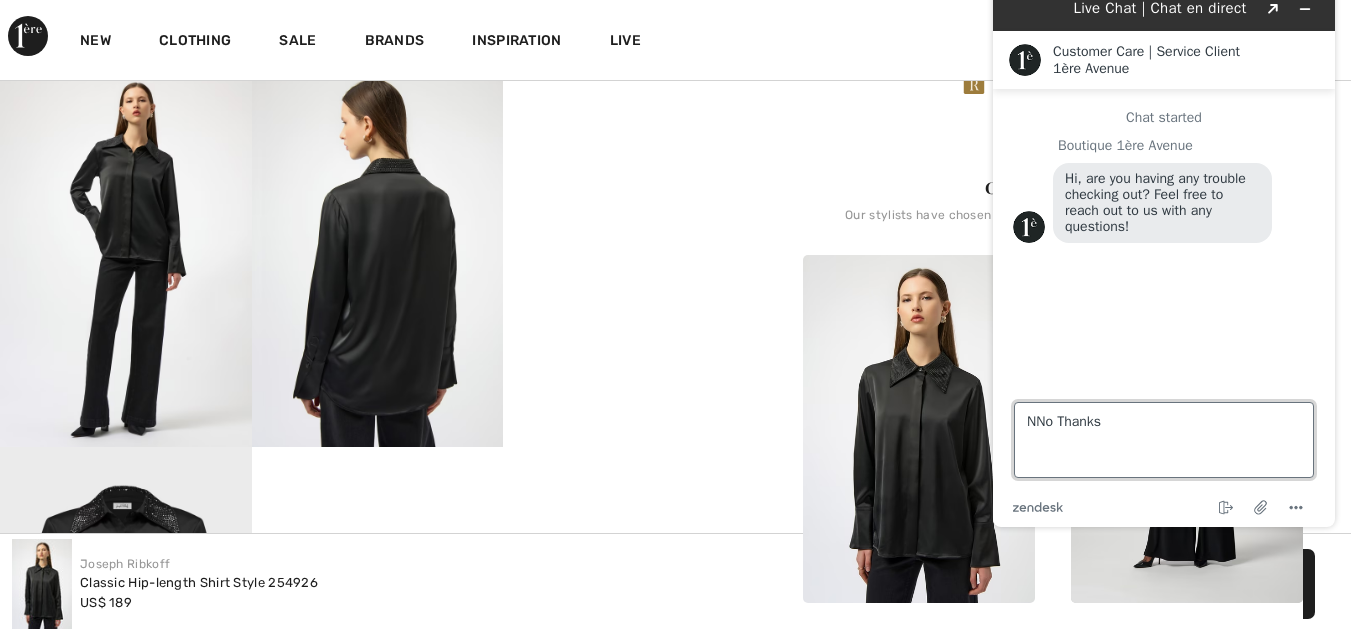 type 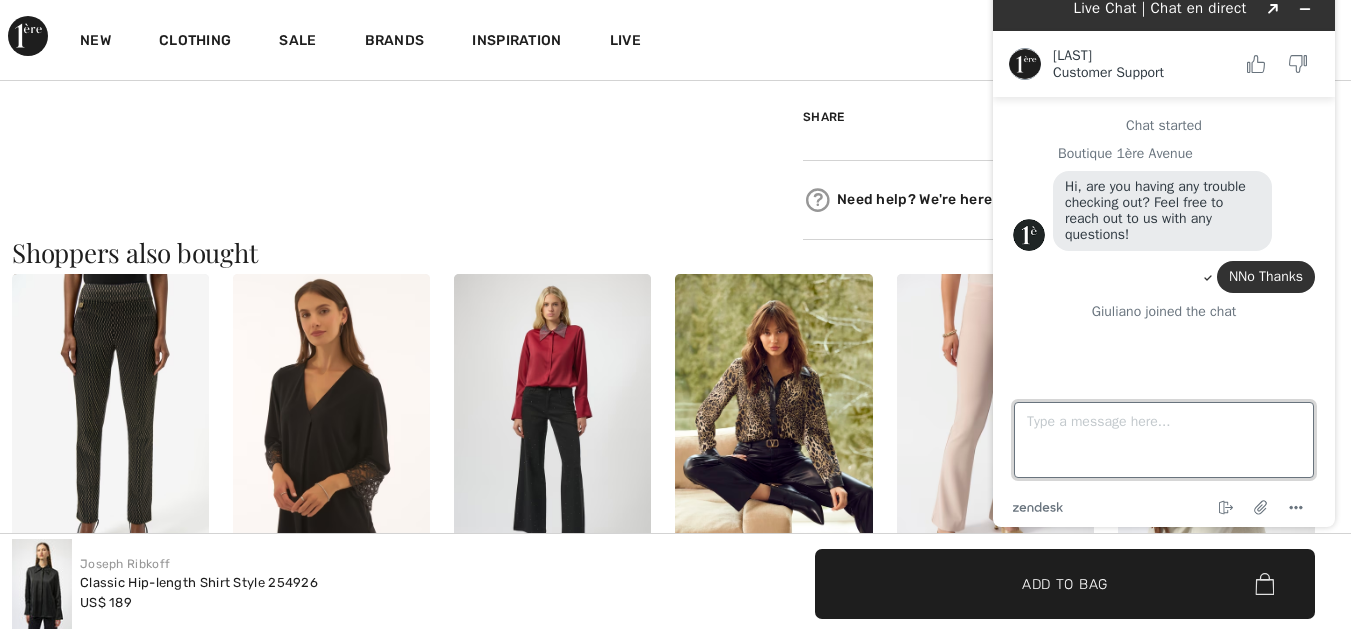 scroll, scrollTop: 1686, scrollLeft: 0, axis: vertical 